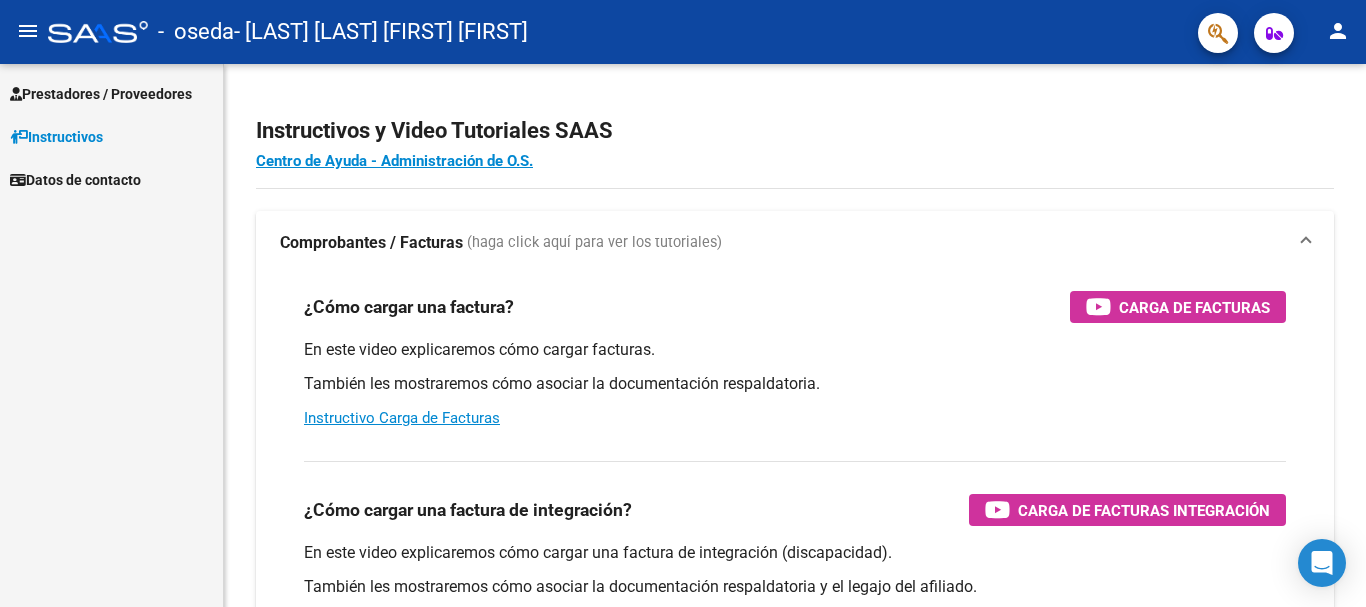 scroll, scrollTop: 0, scrollLeft: 0, axis: both 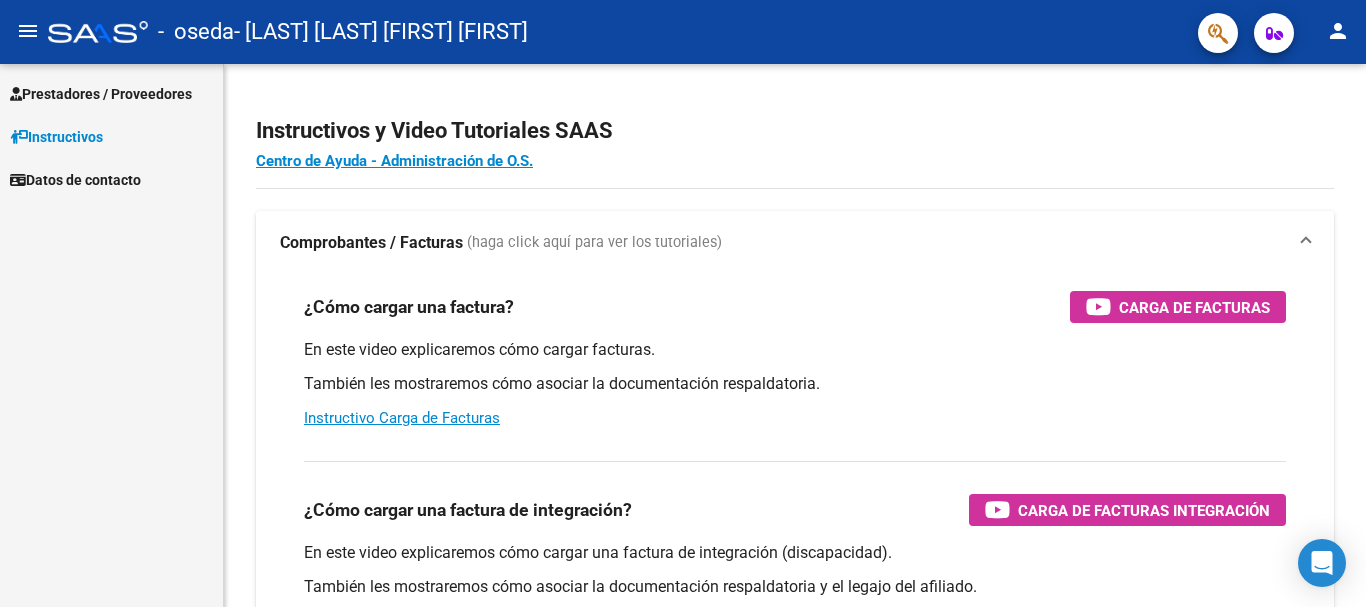 click on "Prestadores / Proveedores" at bounding box center (101, 94) 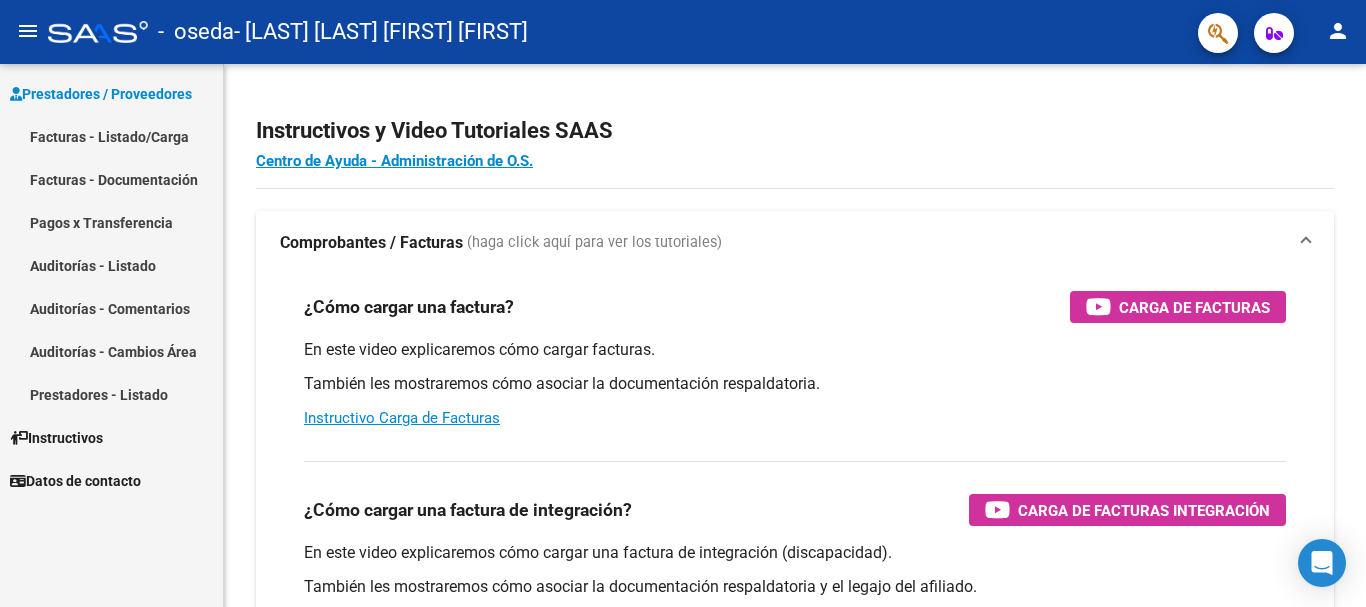 click on "Facturas - Listado/Carga" at bounding box center [111, 136] 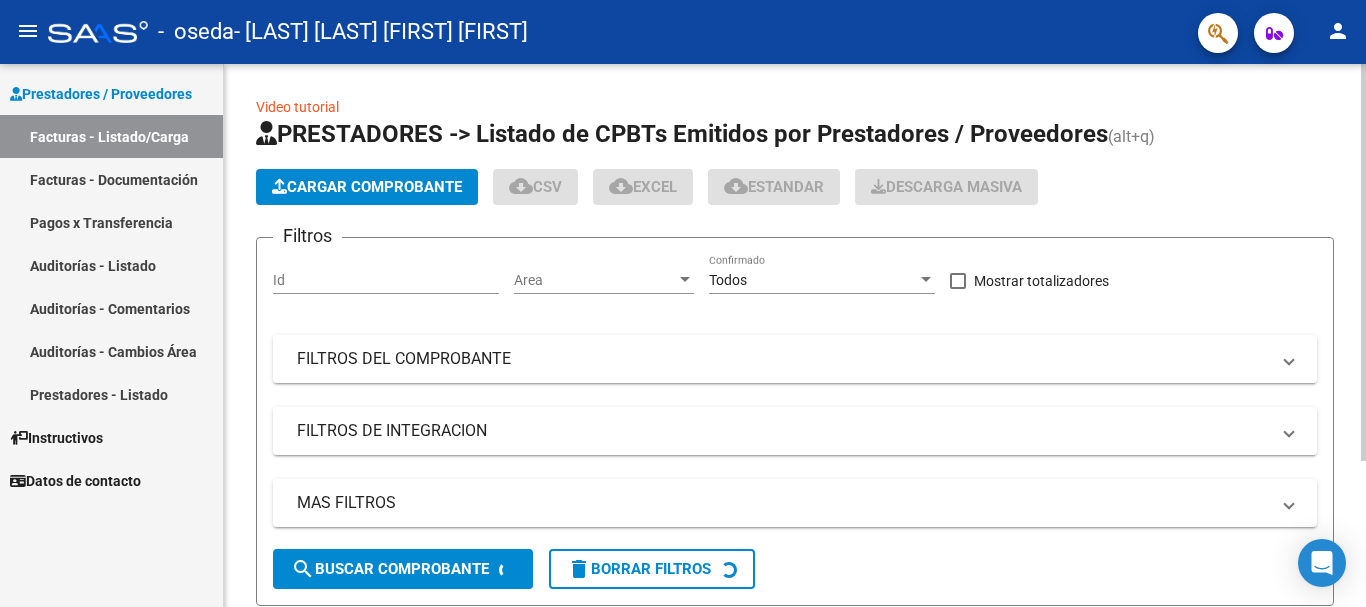 click on "Cargar Comprobante" 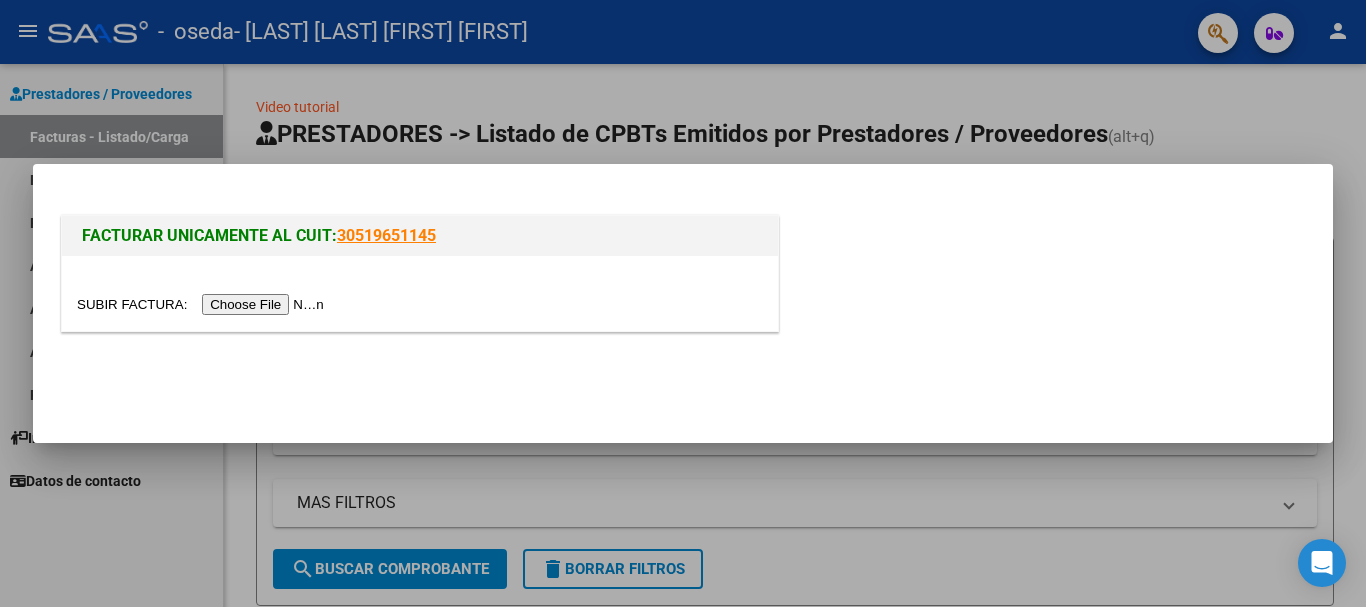 click at bounding box center [203, 304] 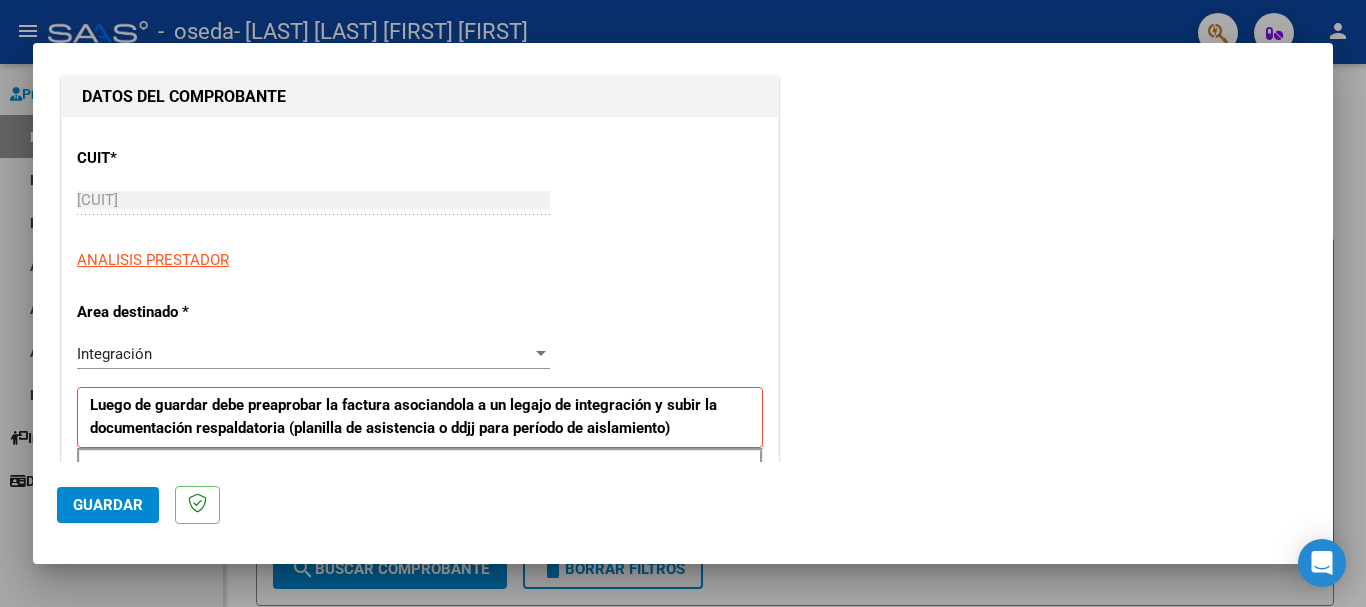 scroll, scrollTop: 300, scrollLeft: 0, axis: vertical 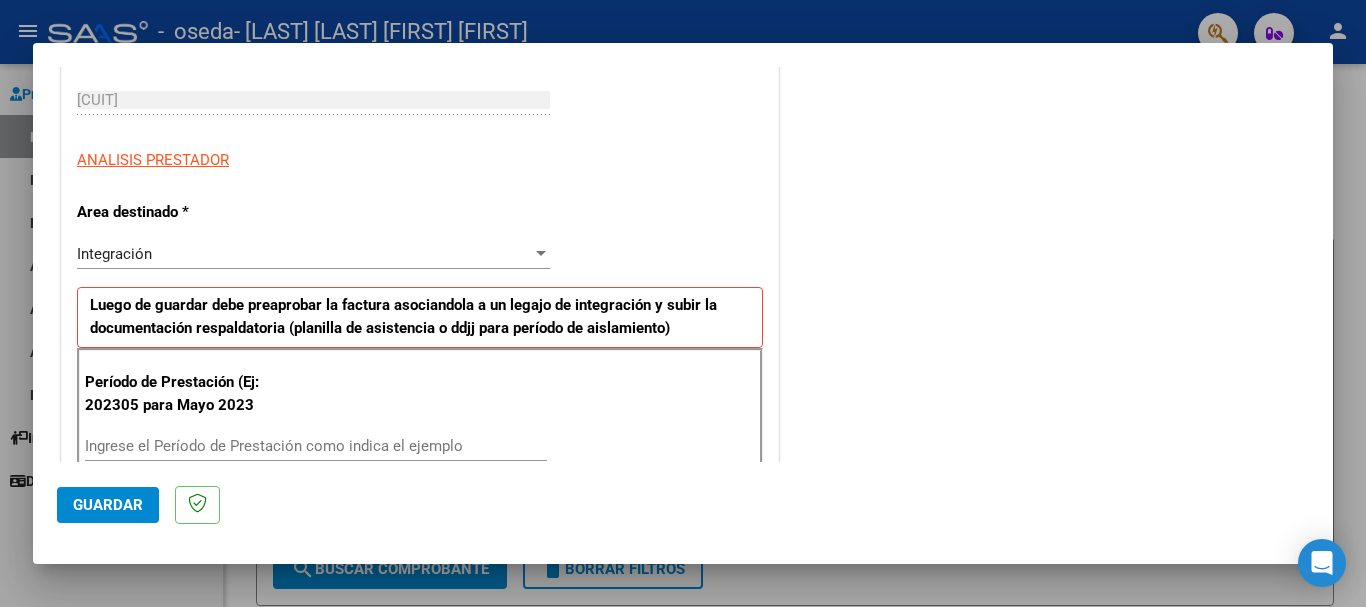 click on "Ingrese el Período de Prestación como indica el ejemplo" at bounding box center (316, 446) 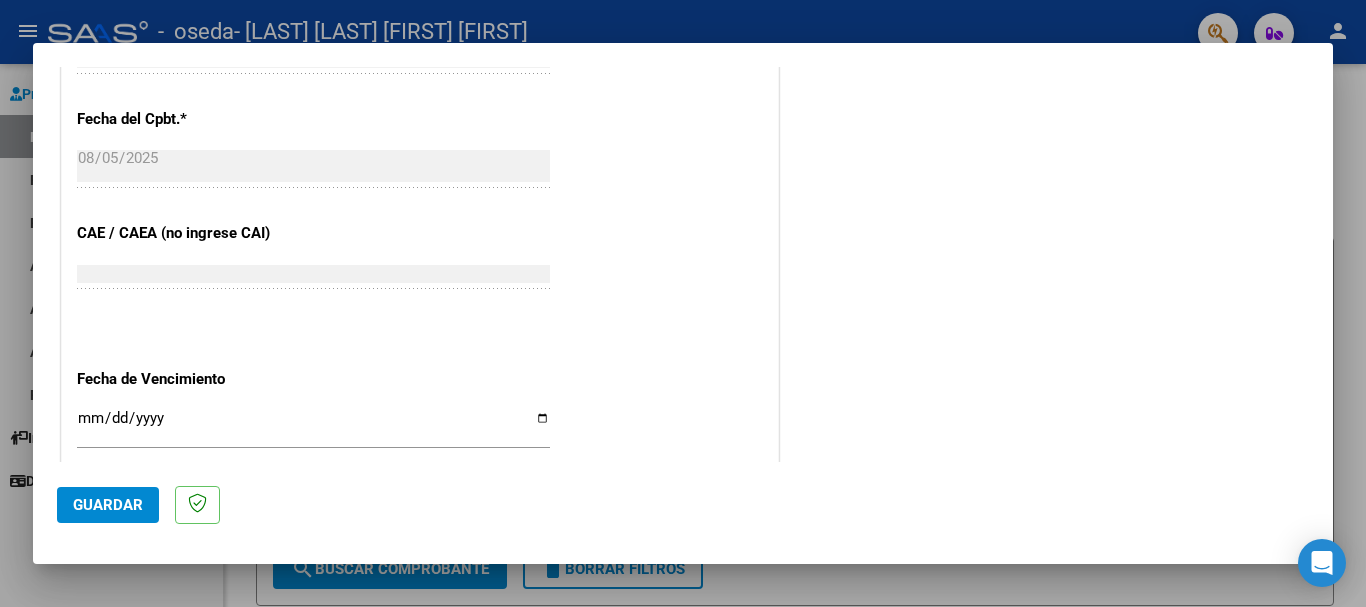 scroll, scrollTop: 1200, scrollLeft: 0, axis: vertical 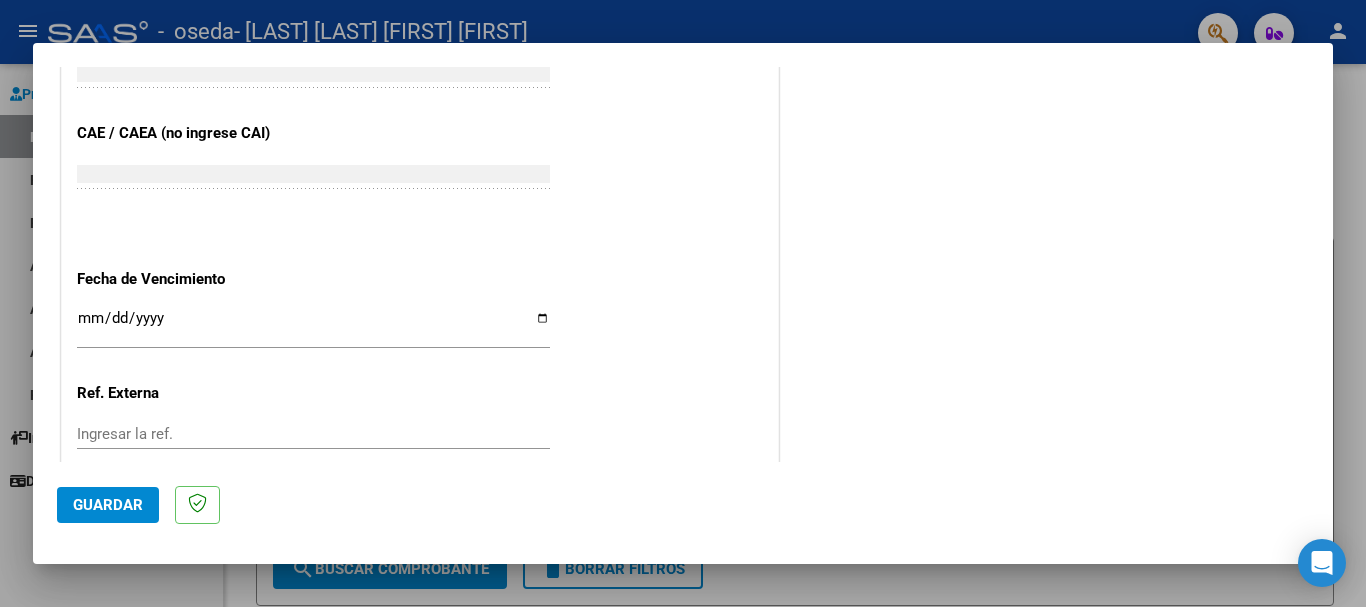 type on "202507" 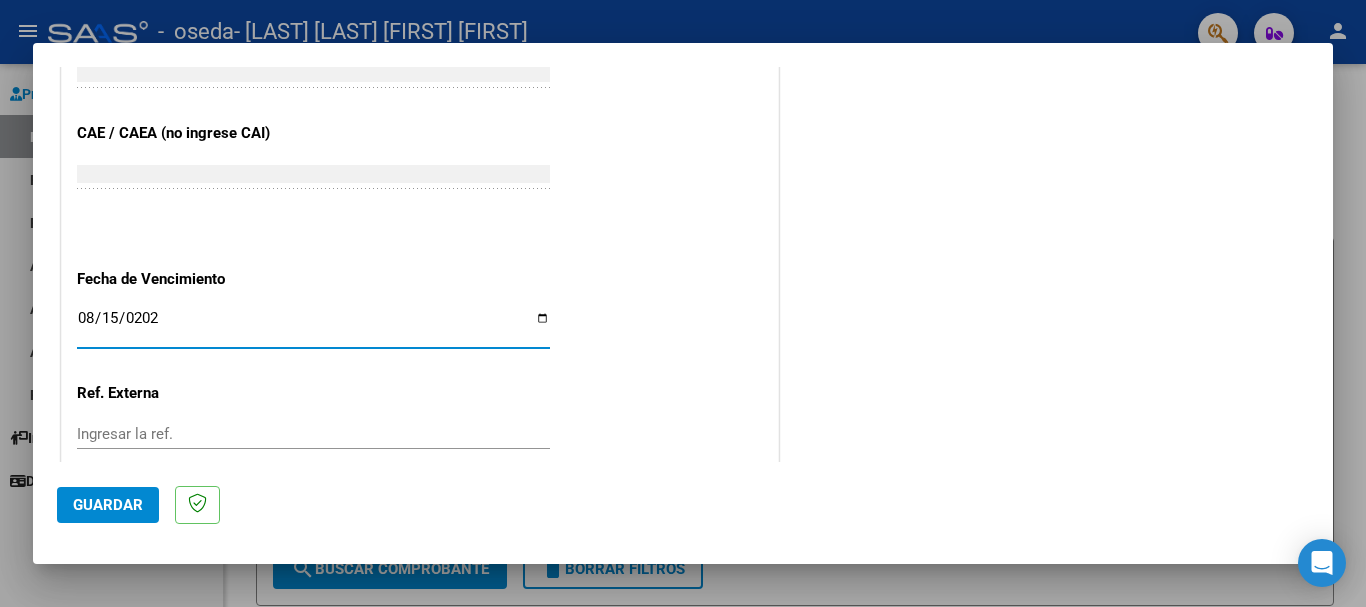 type on "2025-08-15" 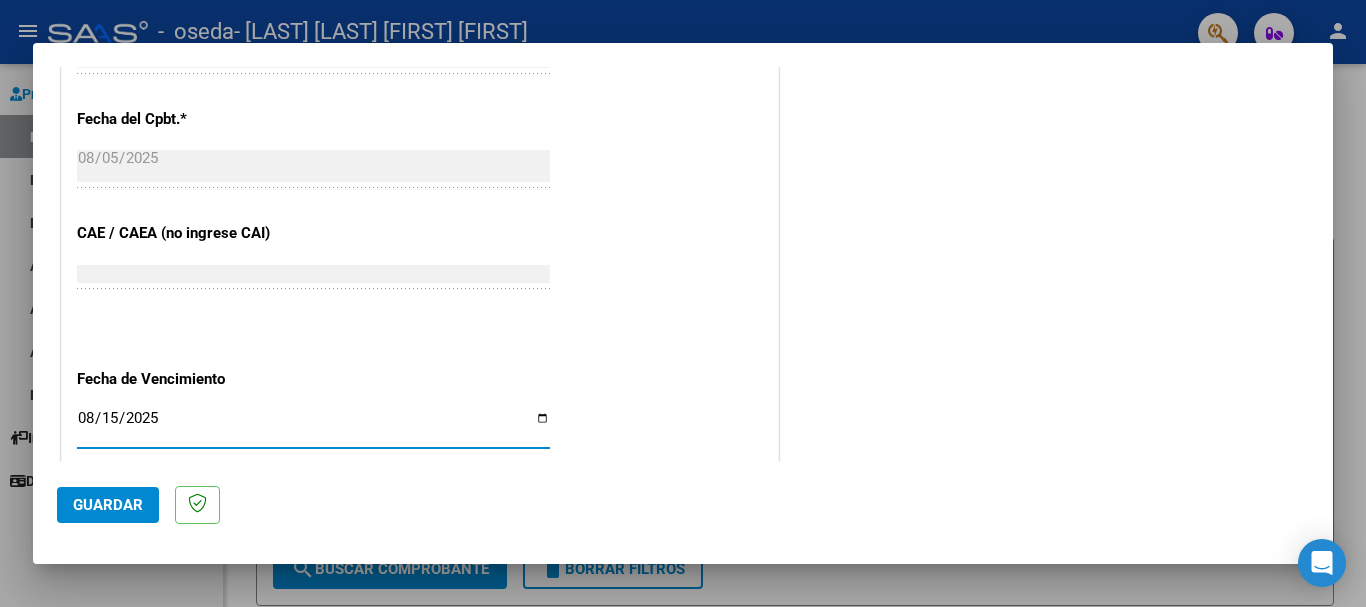 scroll, scrollTop: 1327, scrollLeft: 0, axis: vertical 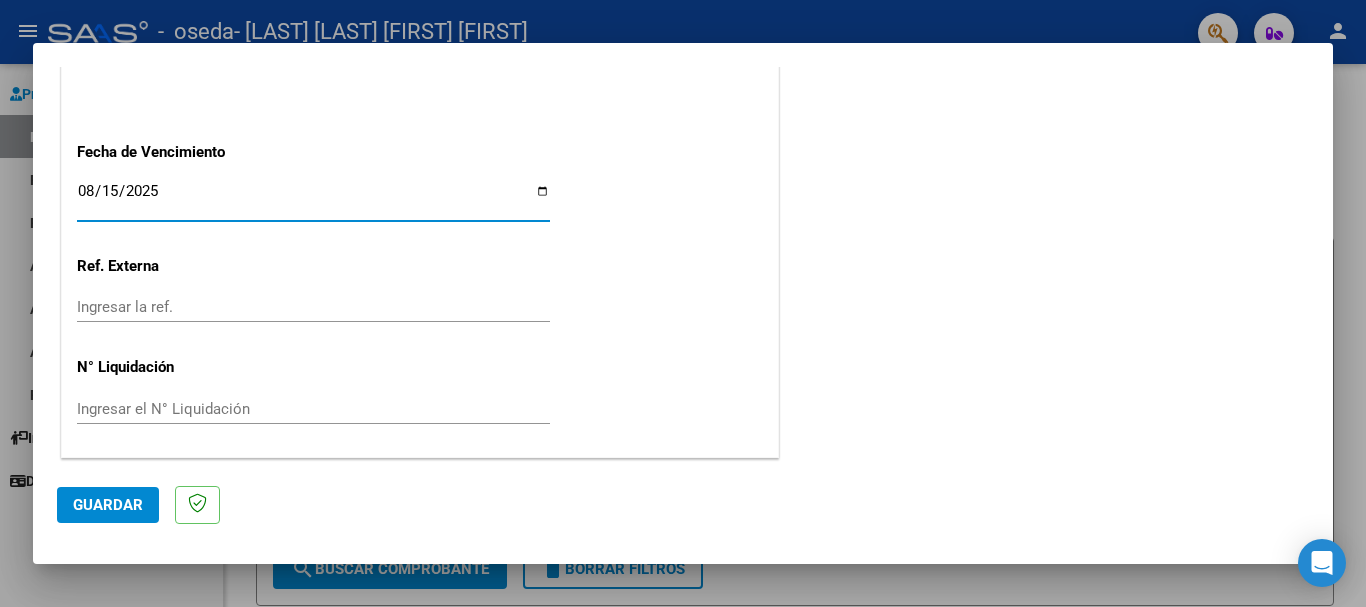click on "Guardar" 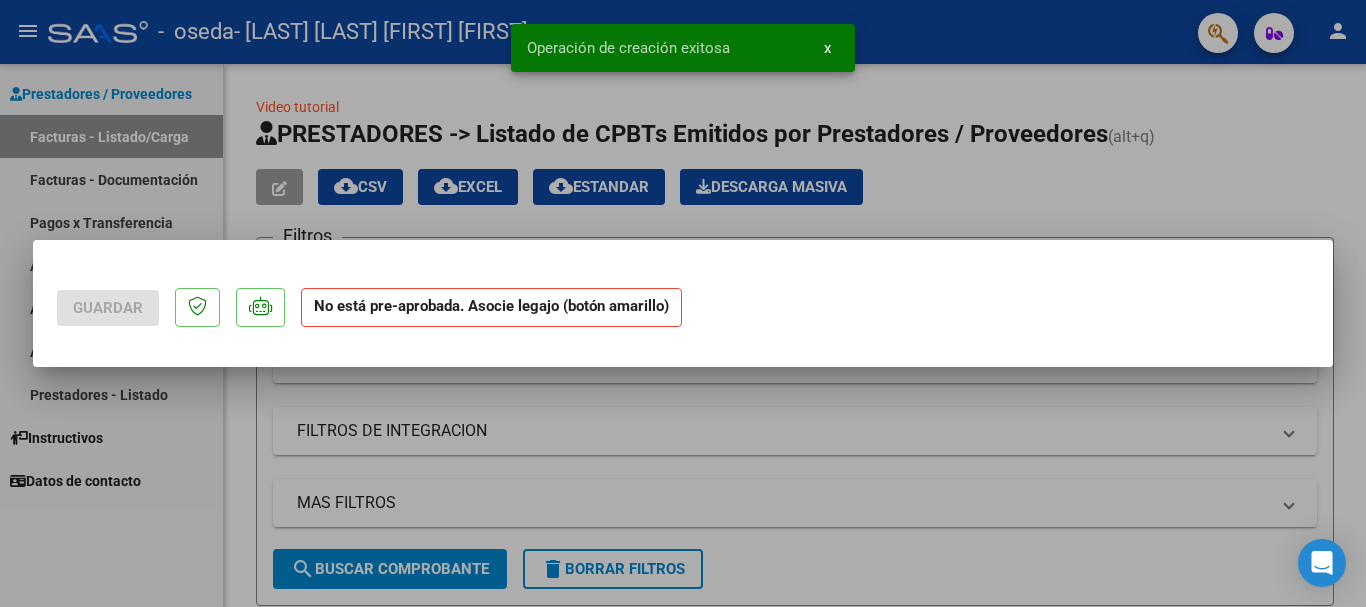 scroll, scrollTop: 0, scrollLeft: 0, axis: both 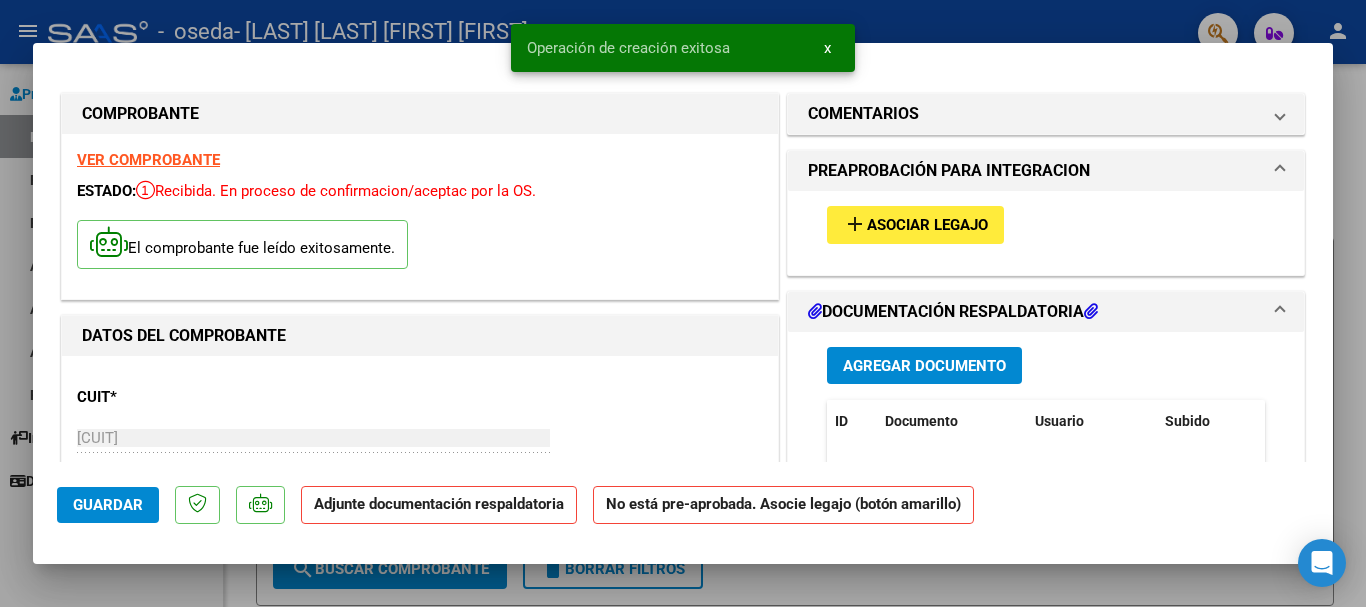 click on "Asociar Legajo" at bounding box center [927, 226] 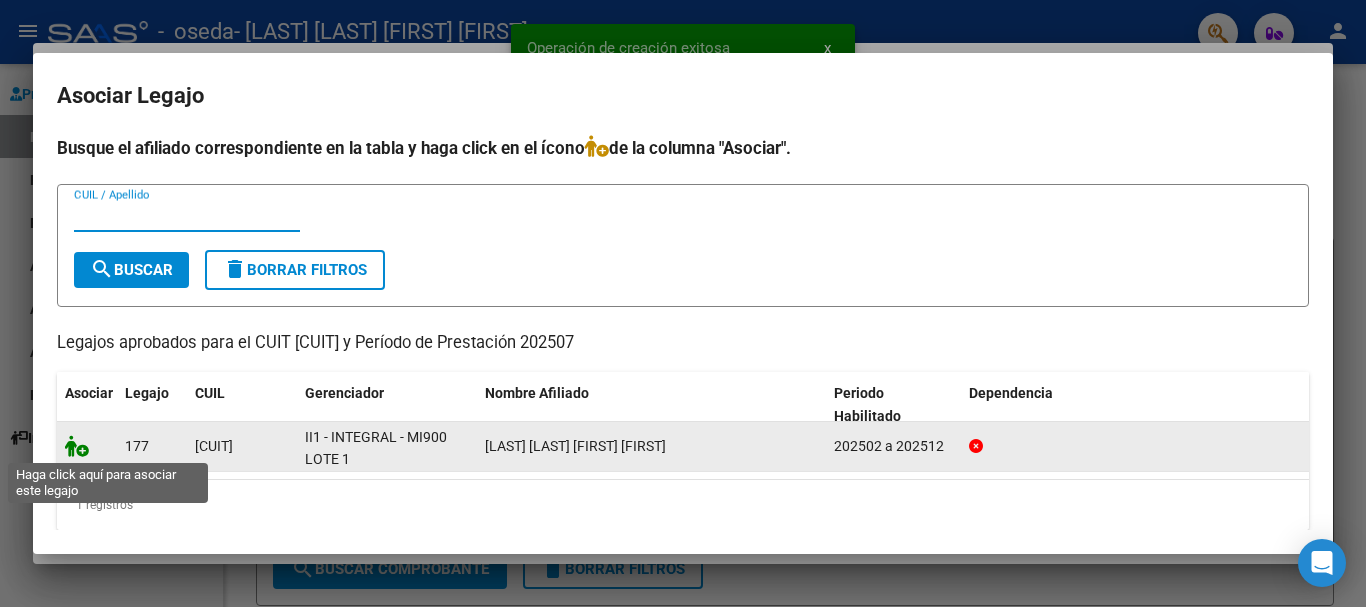 click 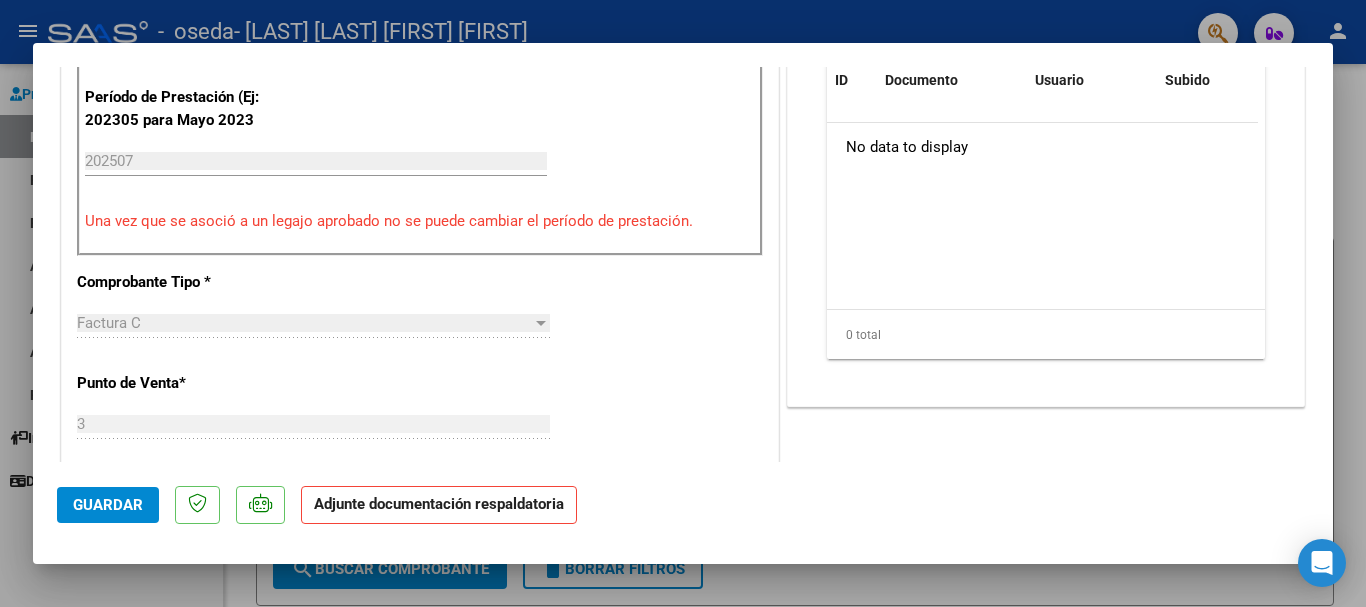 scroll, scrollTop: 200, scrollLeft: 0, axis: vertical 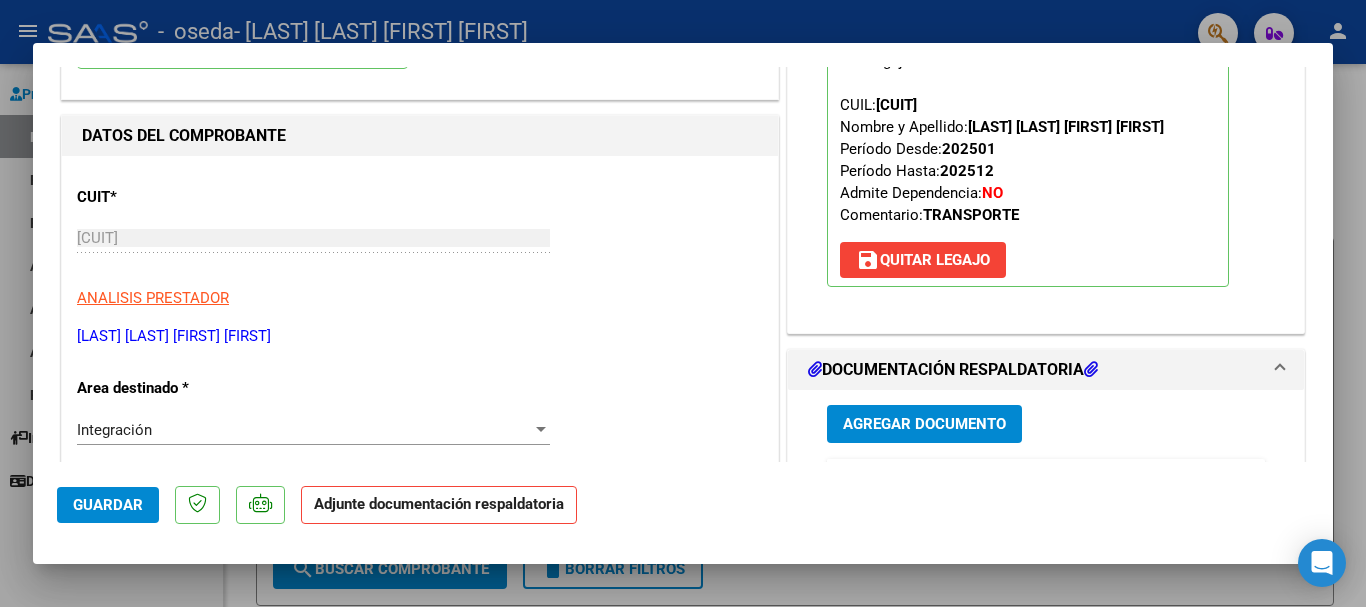 click on "Agregar Documento" at bounding box center (924, 425) 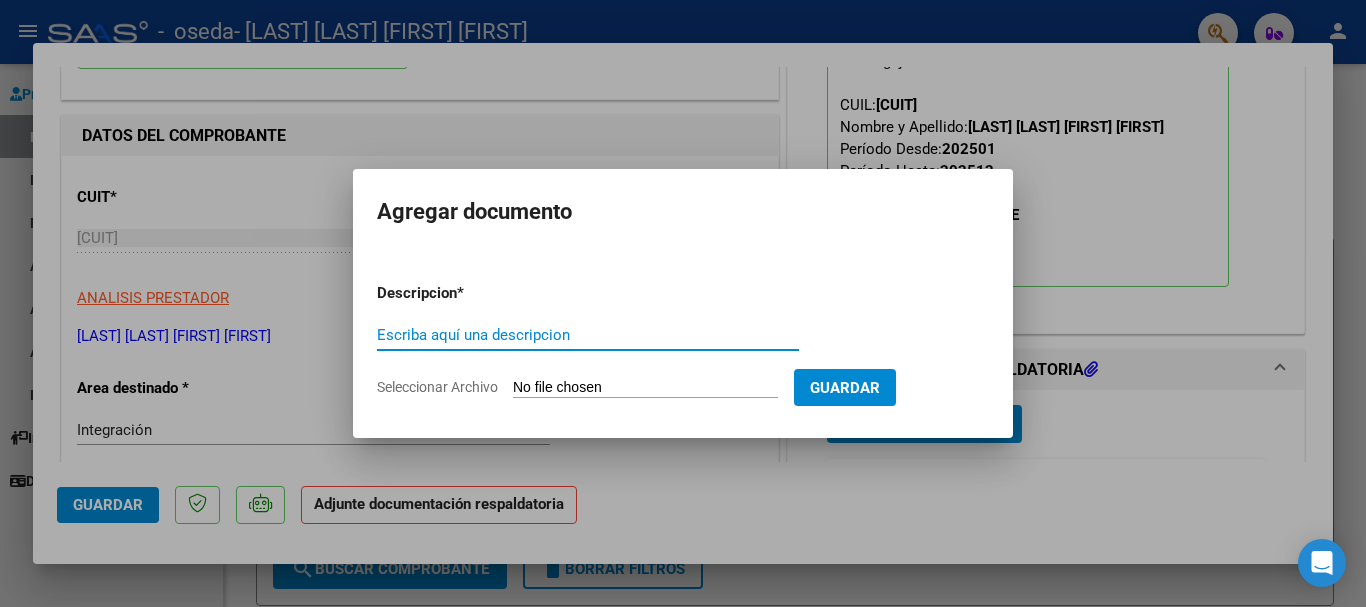 click on "Escriba aquí una descripcion" at bounding box center [588, 335] 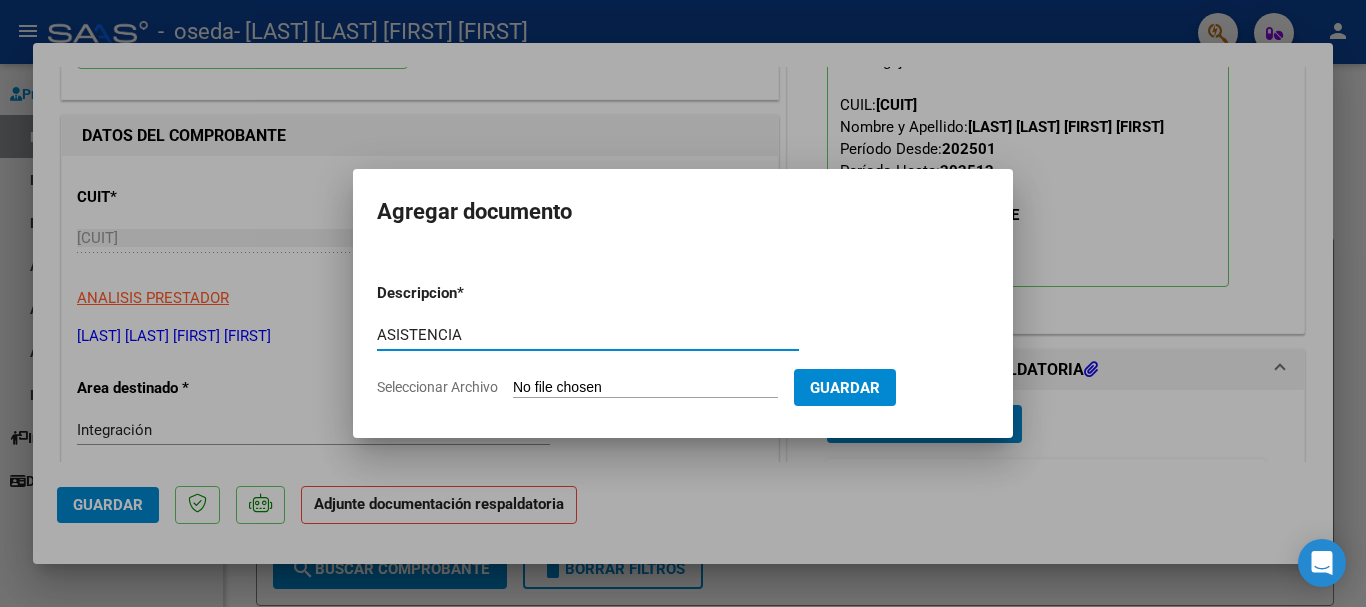 type on "ASISTENCIA" 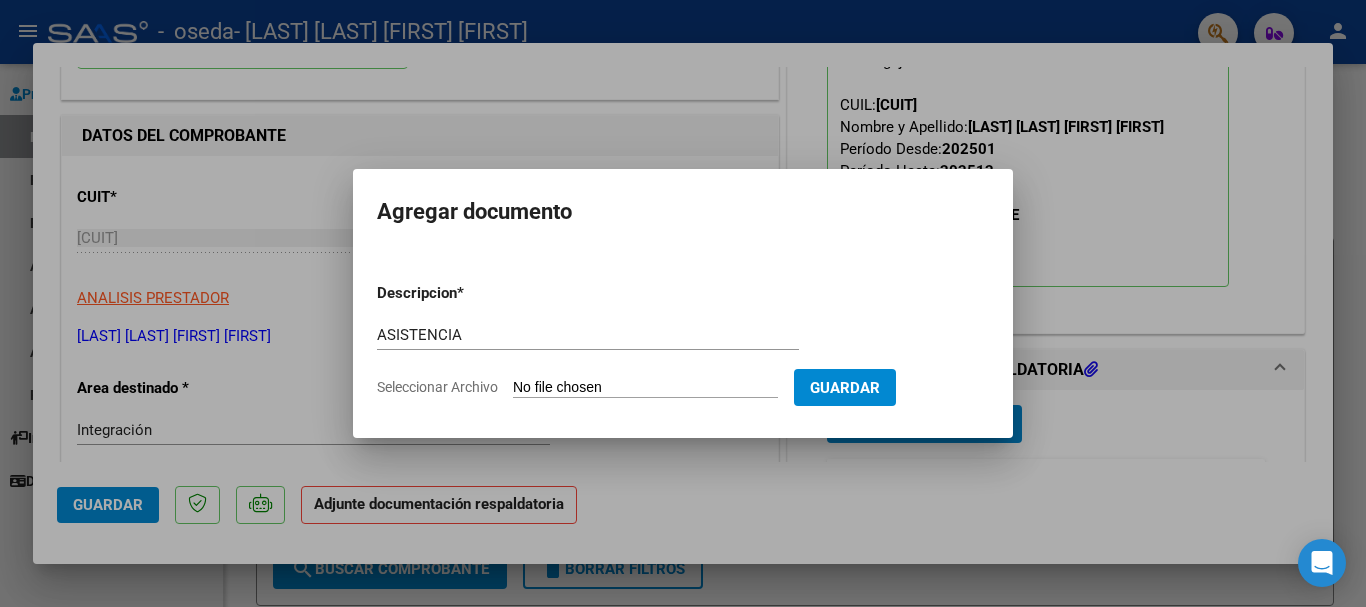 type on "C:\fakepath\CamScanner 05-08-[YEAR].pdf" 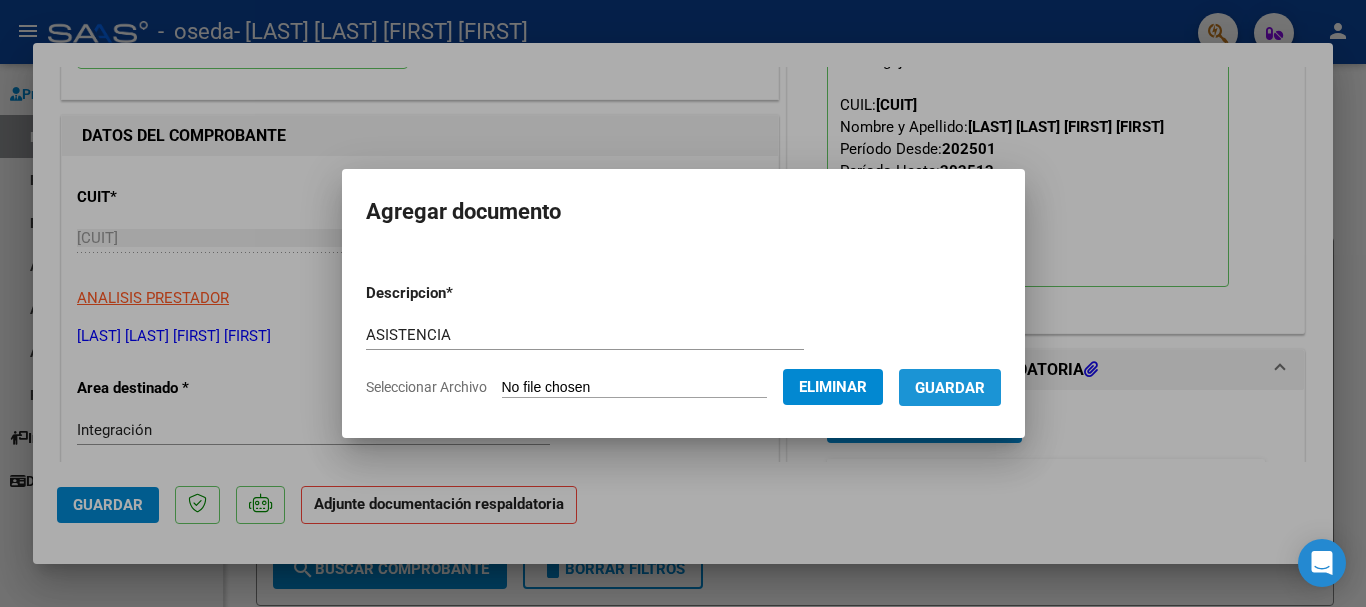 click on "Guardar" at bounding box center [950, 388] 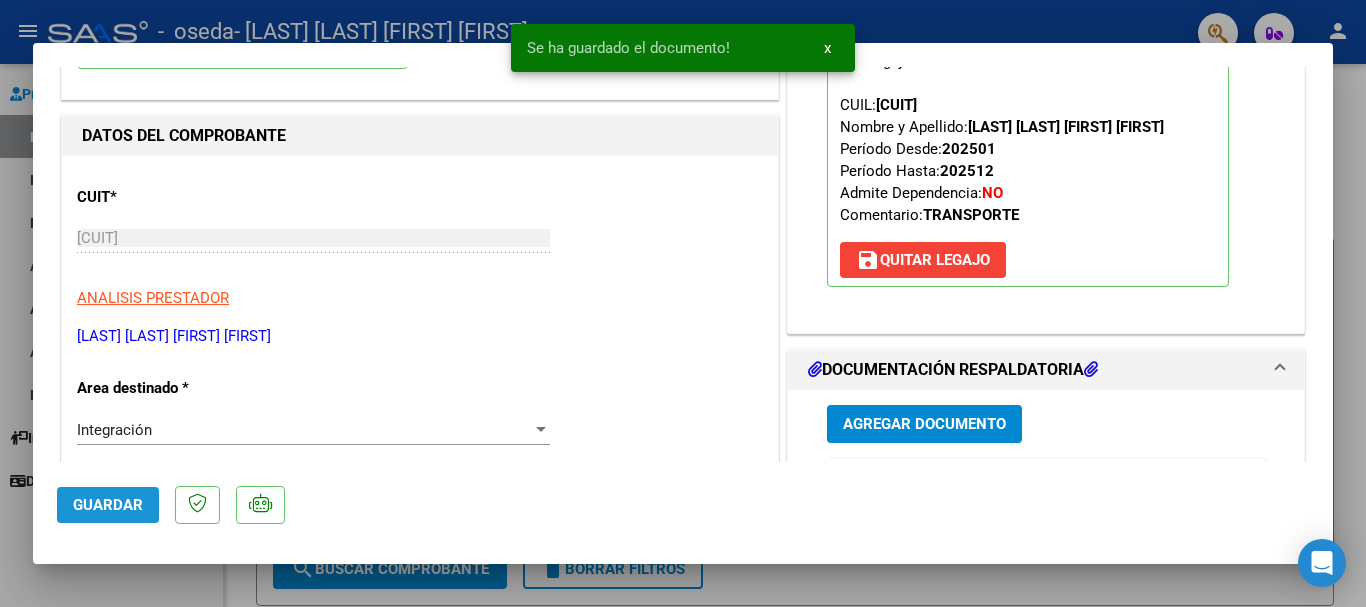 click on "Guardar" 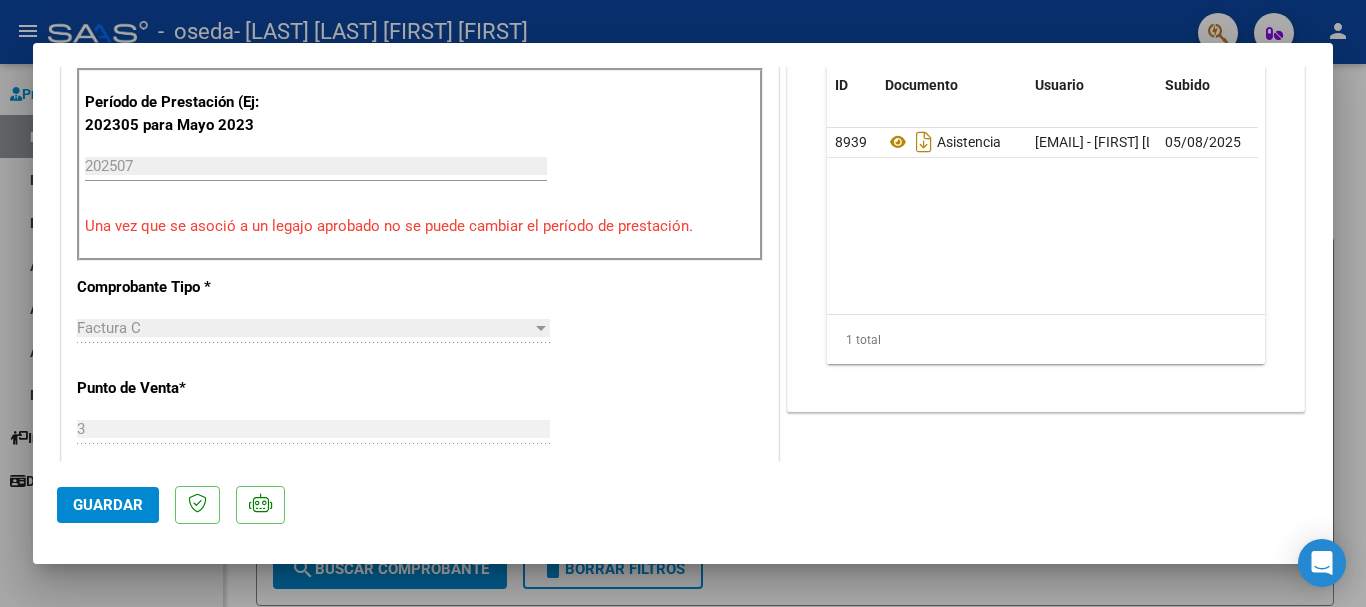 scroll, scrollTop: 0, scrollLeft: 0, axis: both 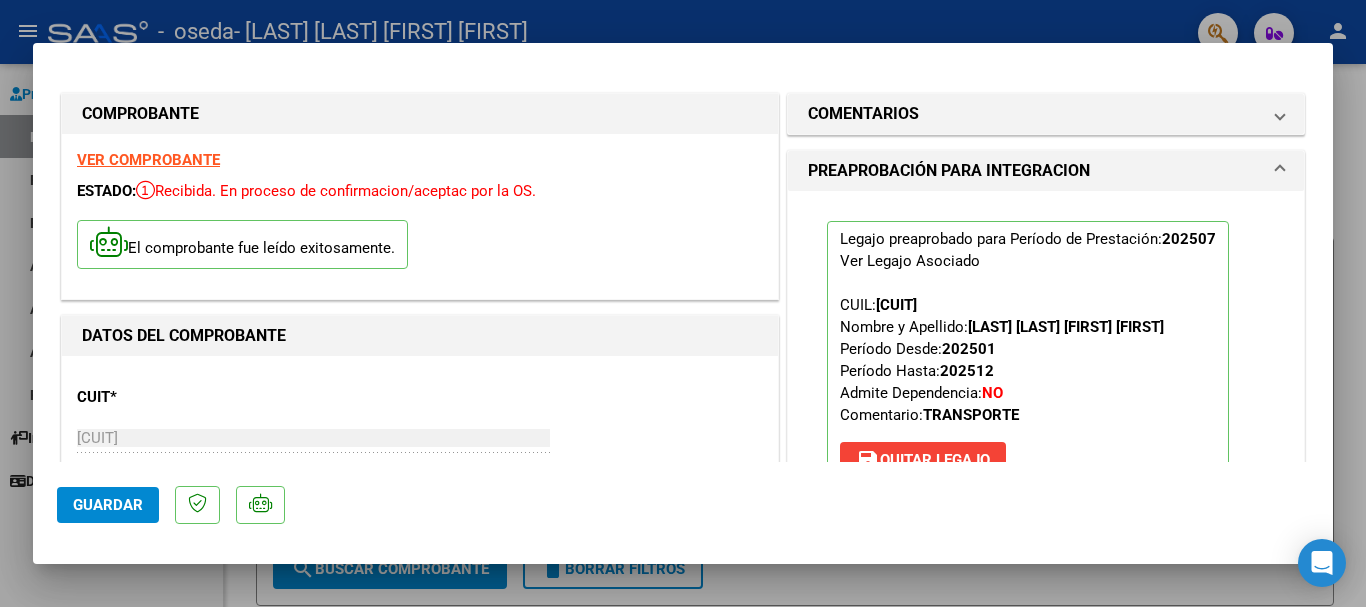 click at bounding box center [683, 303] 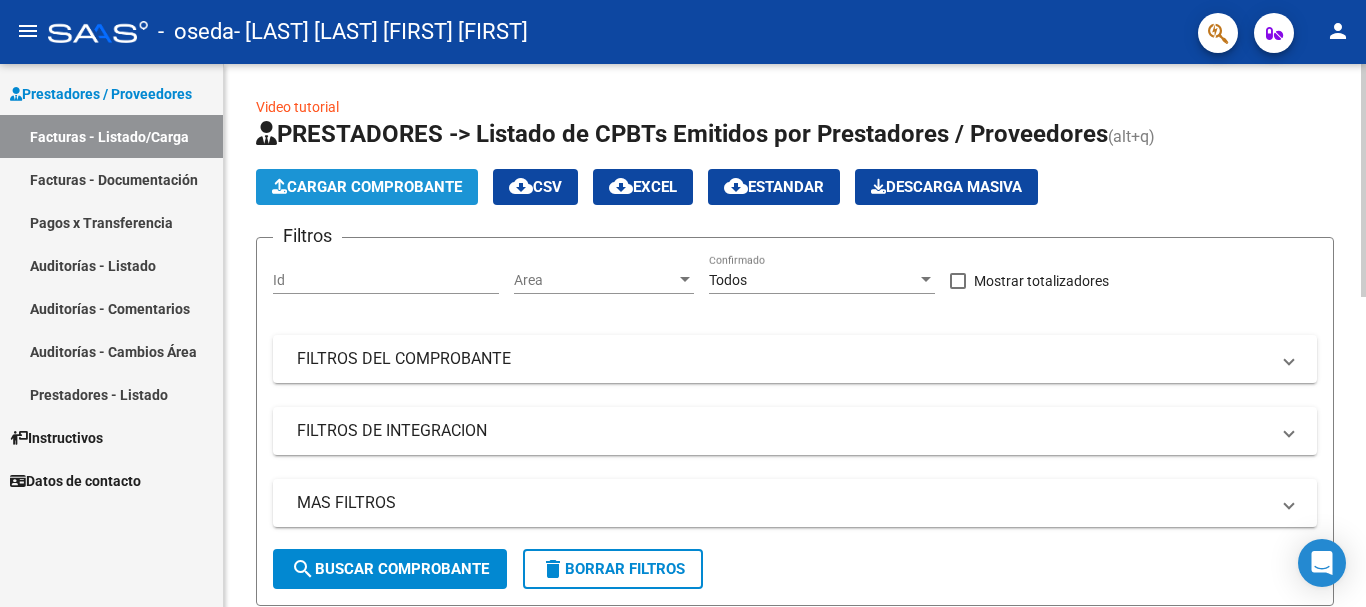 click on "Cargar Comprobante" 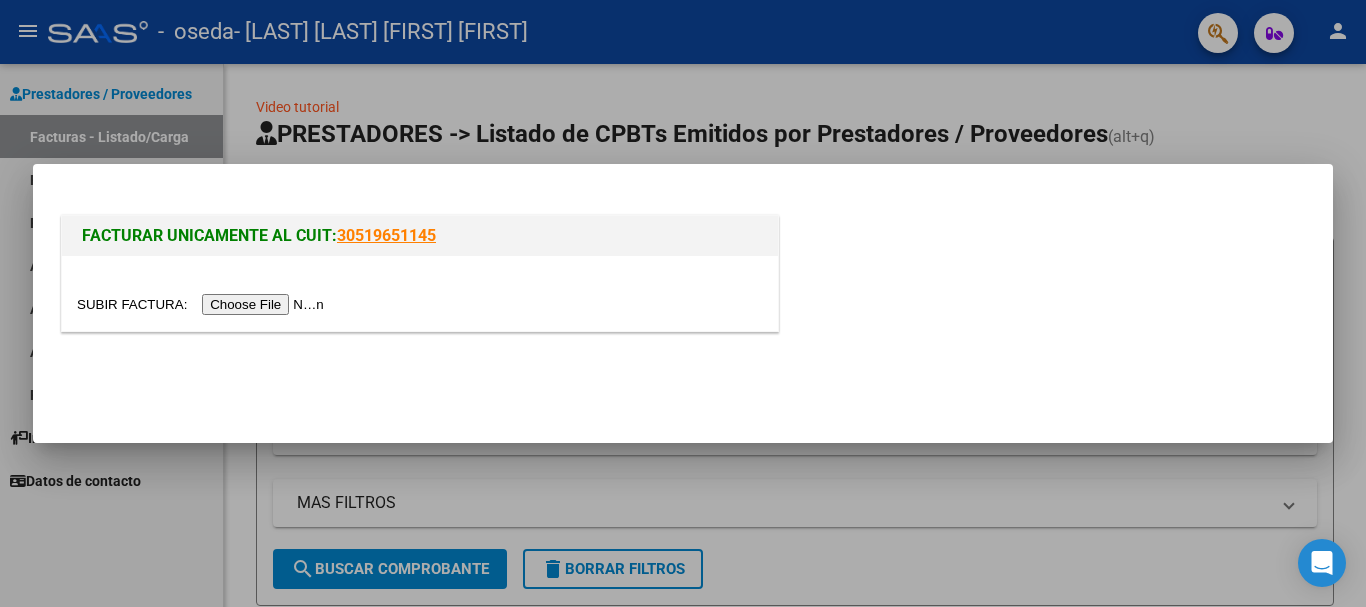 click at bounding box center [203, 304] 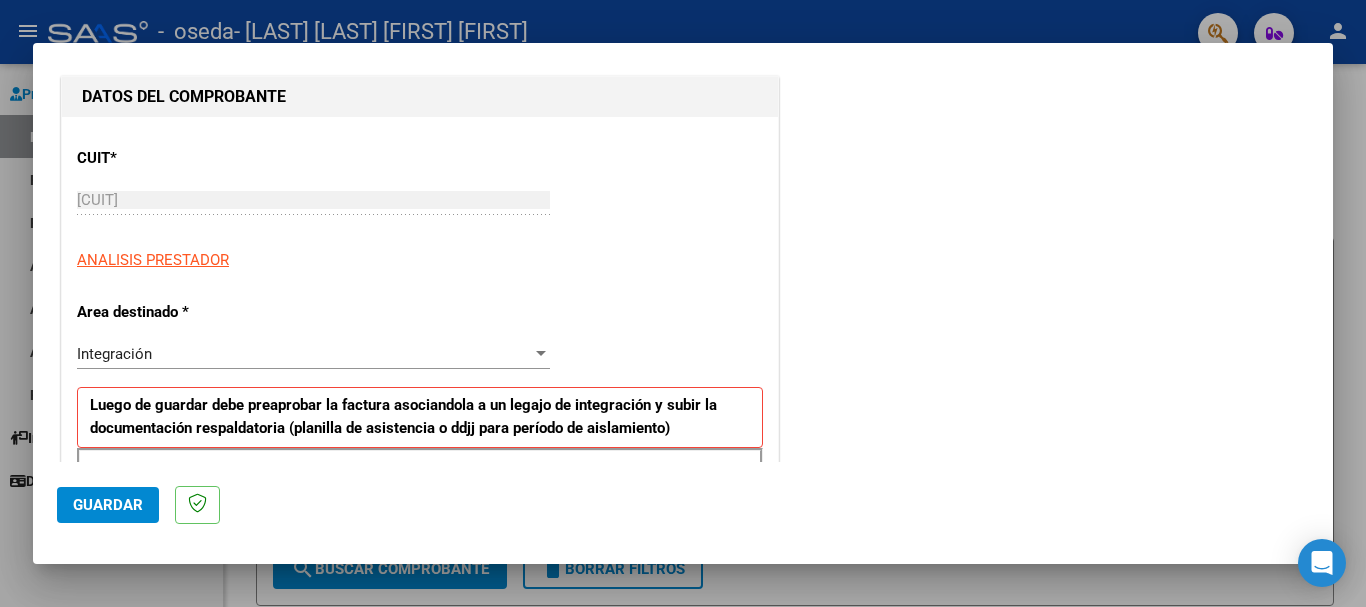 scroll, scrollTop: 400, scrollLeft: 0, axis: vertical 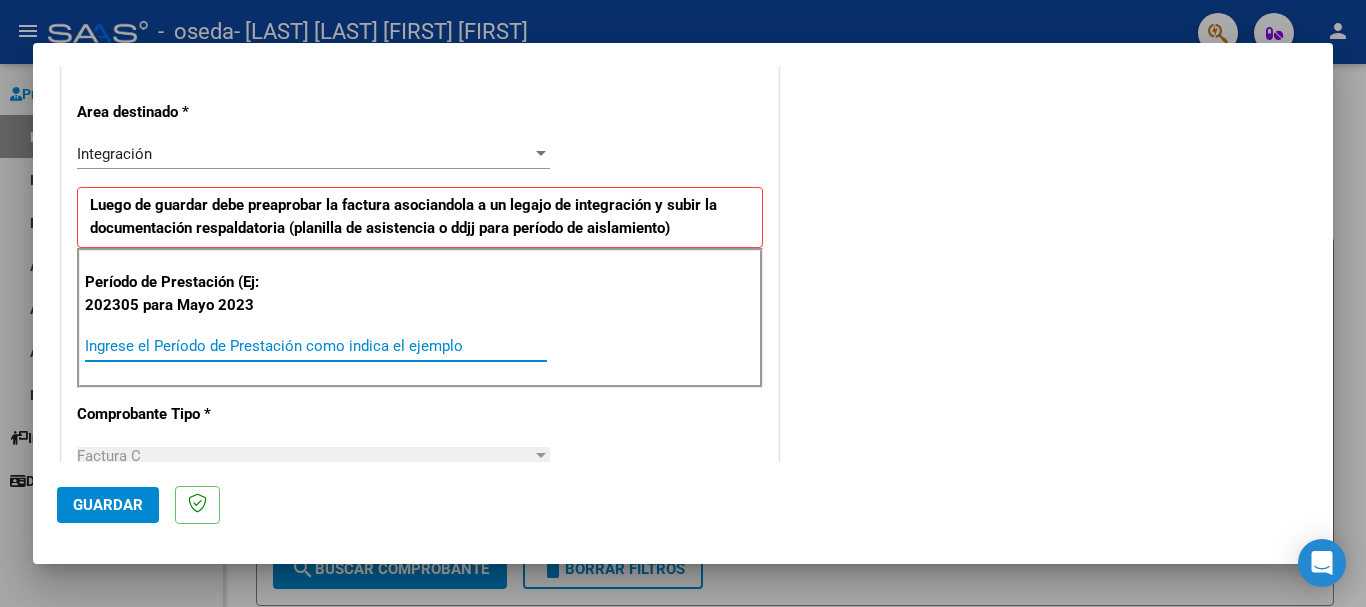 click on "Ingrese el Período de Prestación como indica el ejemplo" at bounding box center (316, 346) 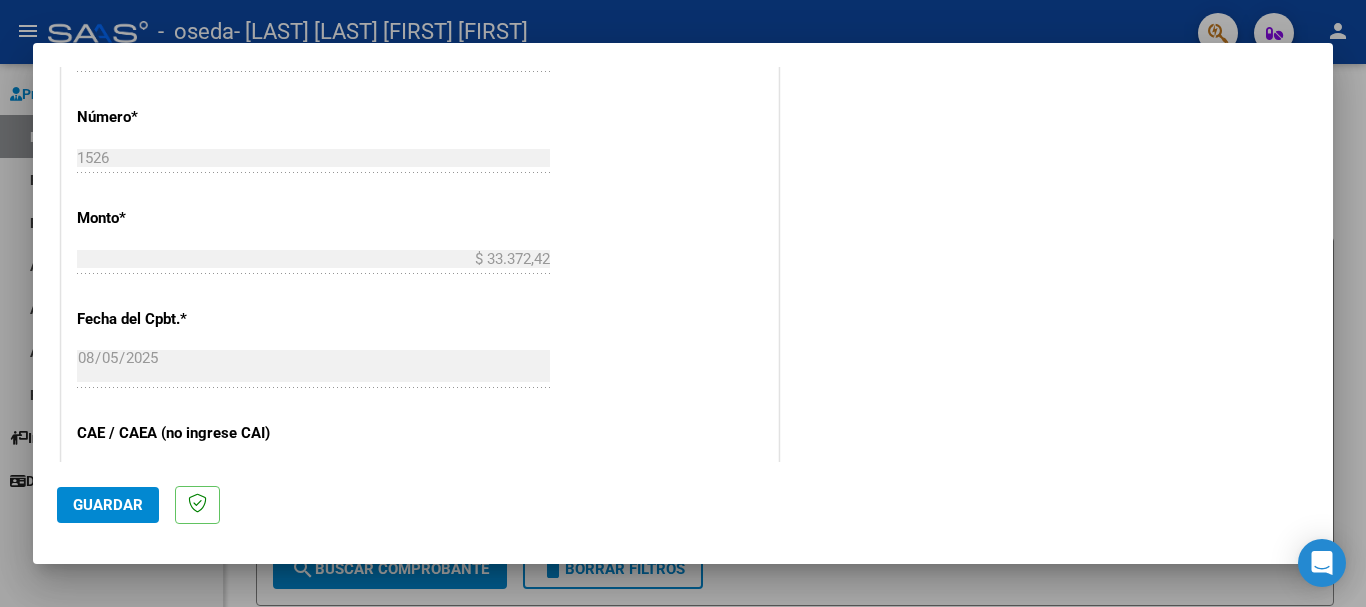 scroll, scrollTop: 1200, scrollLeft: 0, axis: vertical 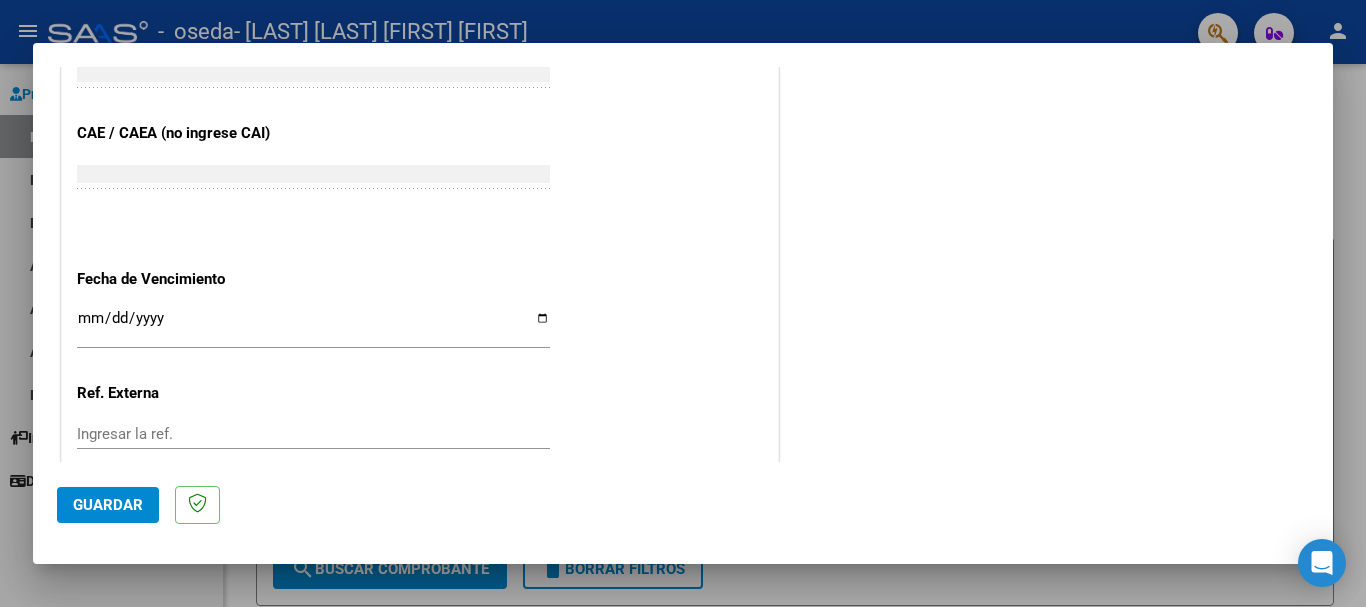 type on "202507" 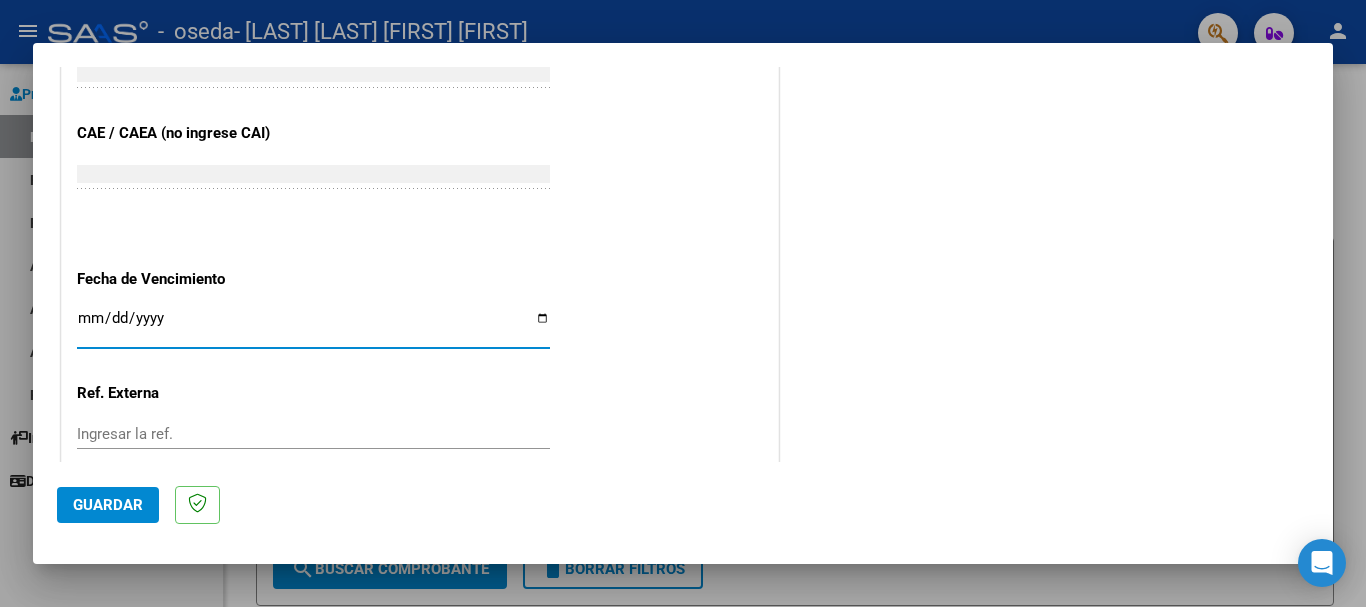 click on "Ingresar la fecha" at bounding box center (313, 326) 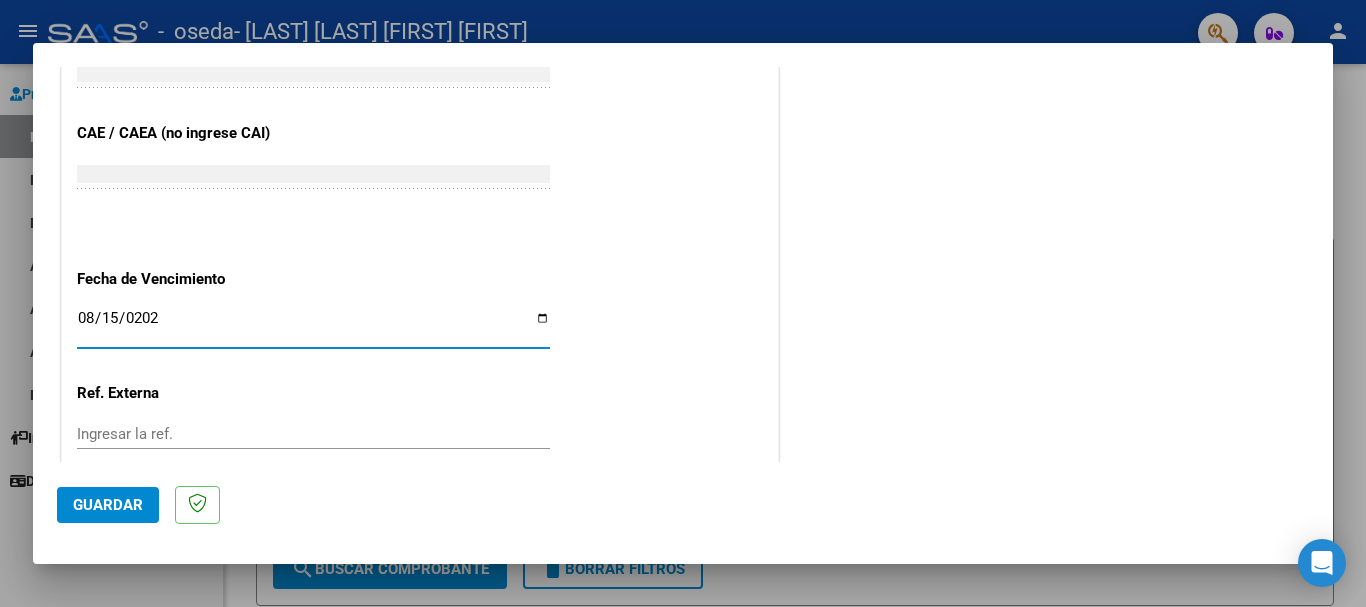 type on "2025-08-15" 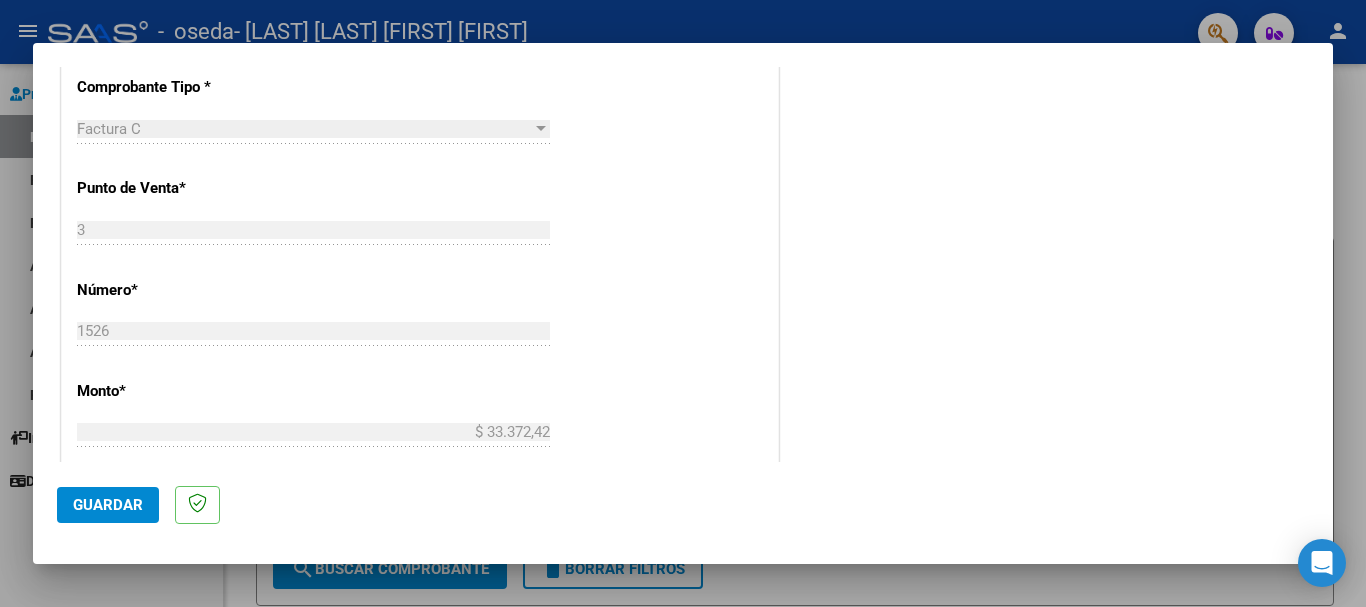 scroll, scrollTop: 1327, scrollLeft: 0, axis: vertical 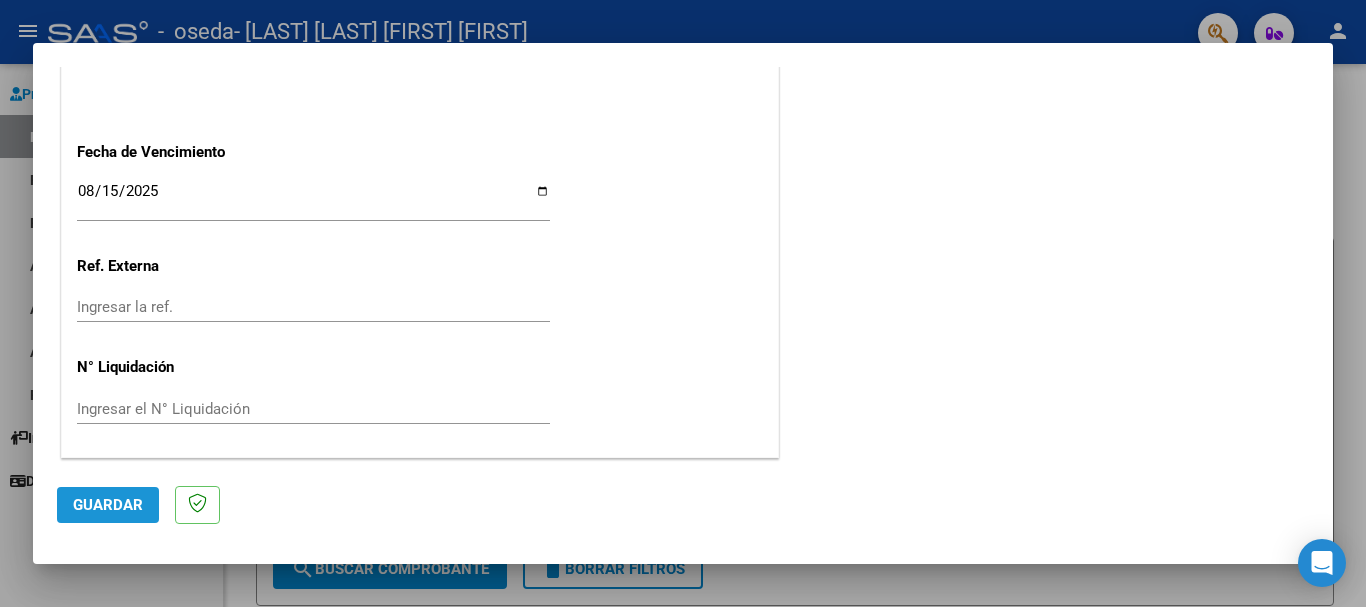 click on "Guardar" 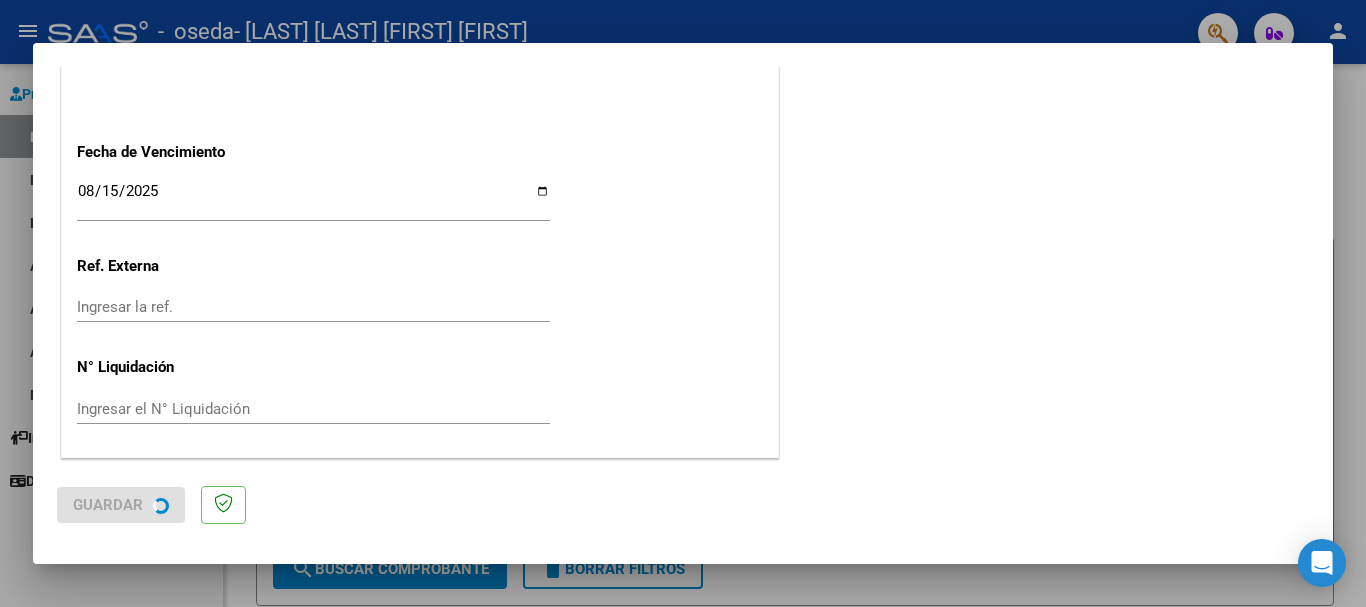 scroll, scrollTop: 0, scrollLeft: 0, axis: both 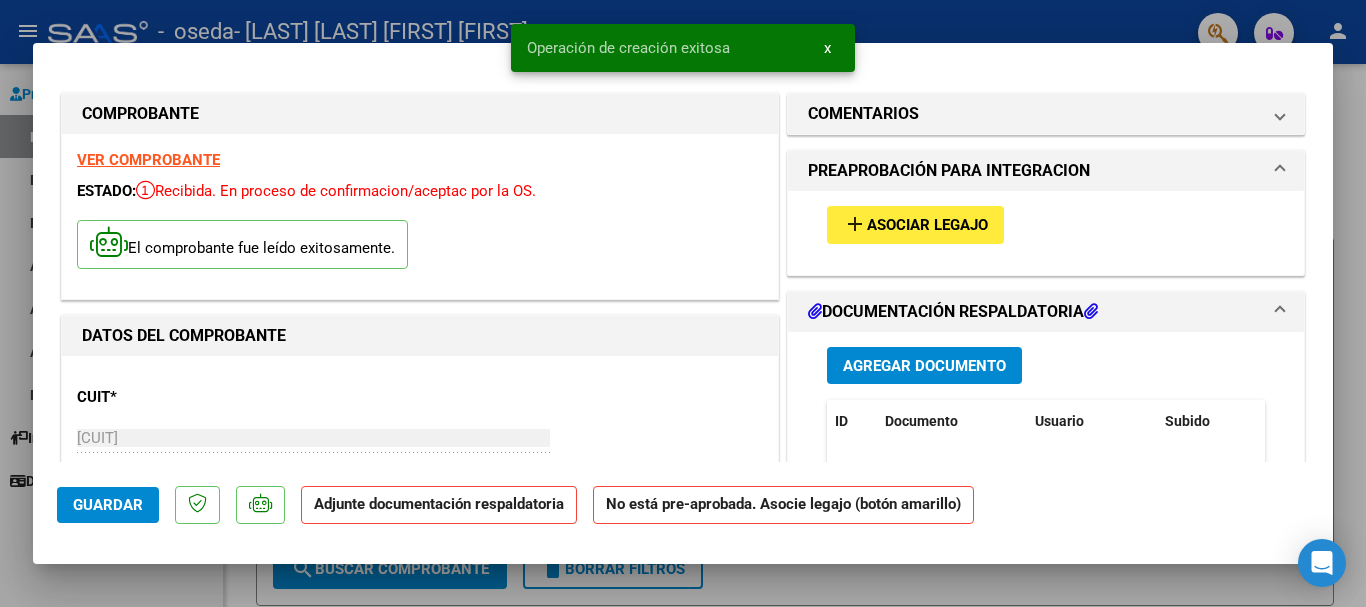 click on "add" at bounding box center (855, 224) 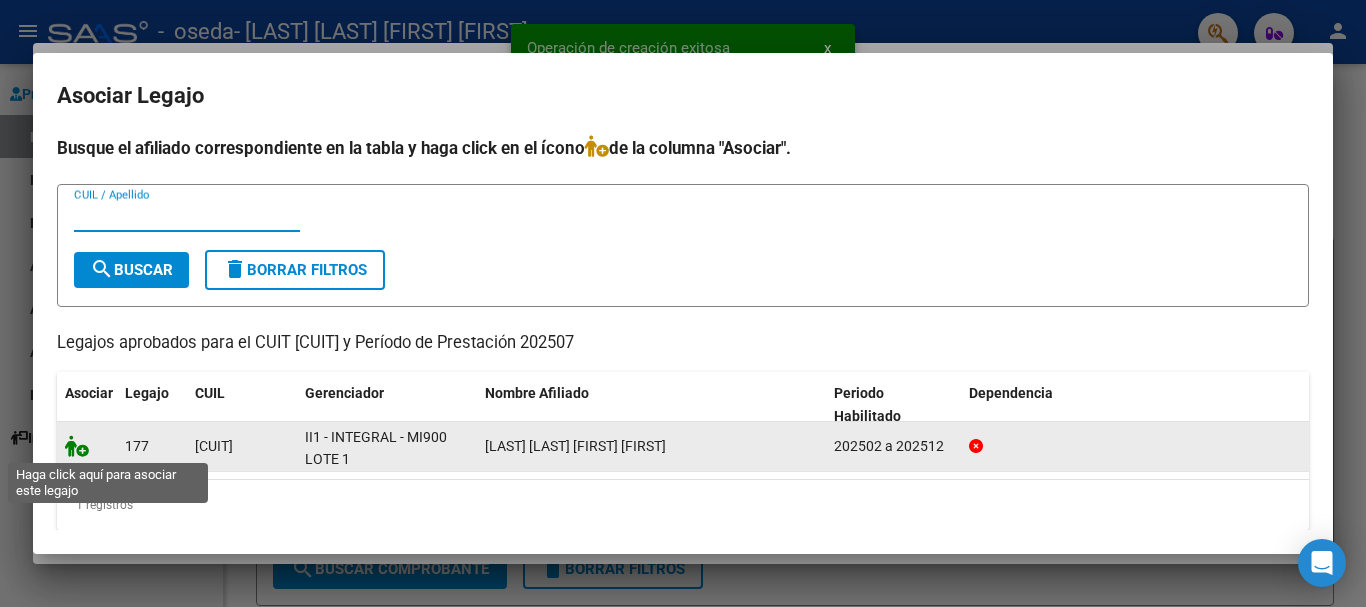 click 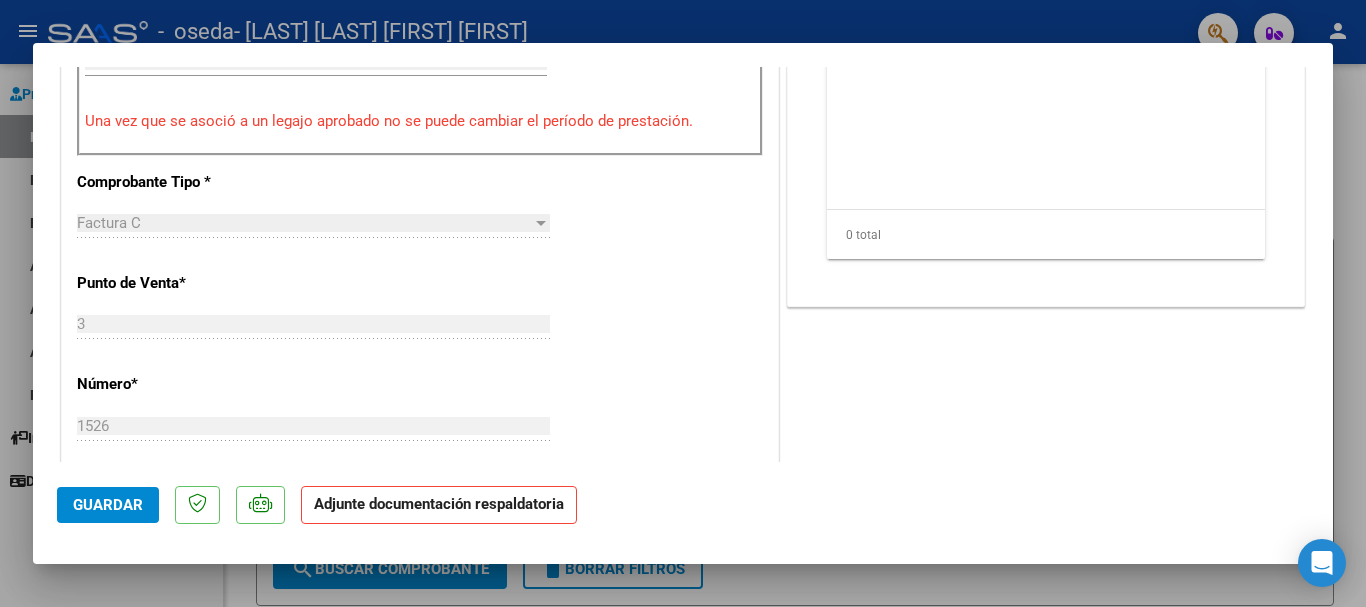 scroll, scrollTop: 200, scrollLeft: 0, axis: vertical 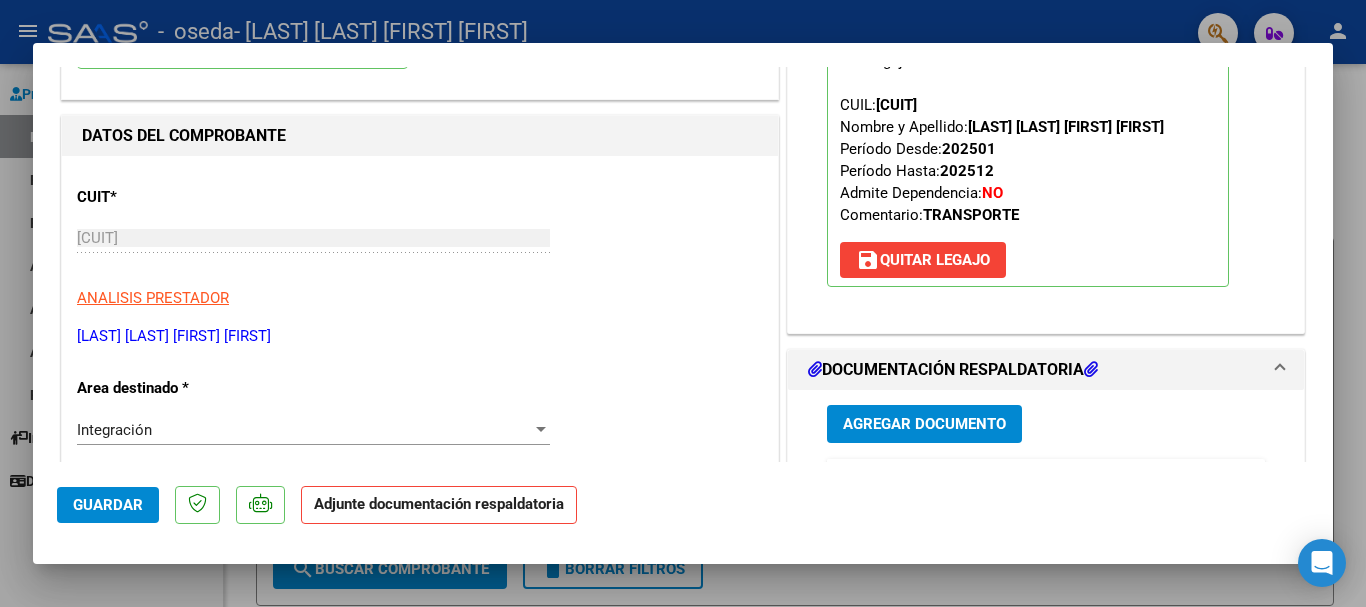 click on "Agregar Documento" at bounding box center (924, 425) 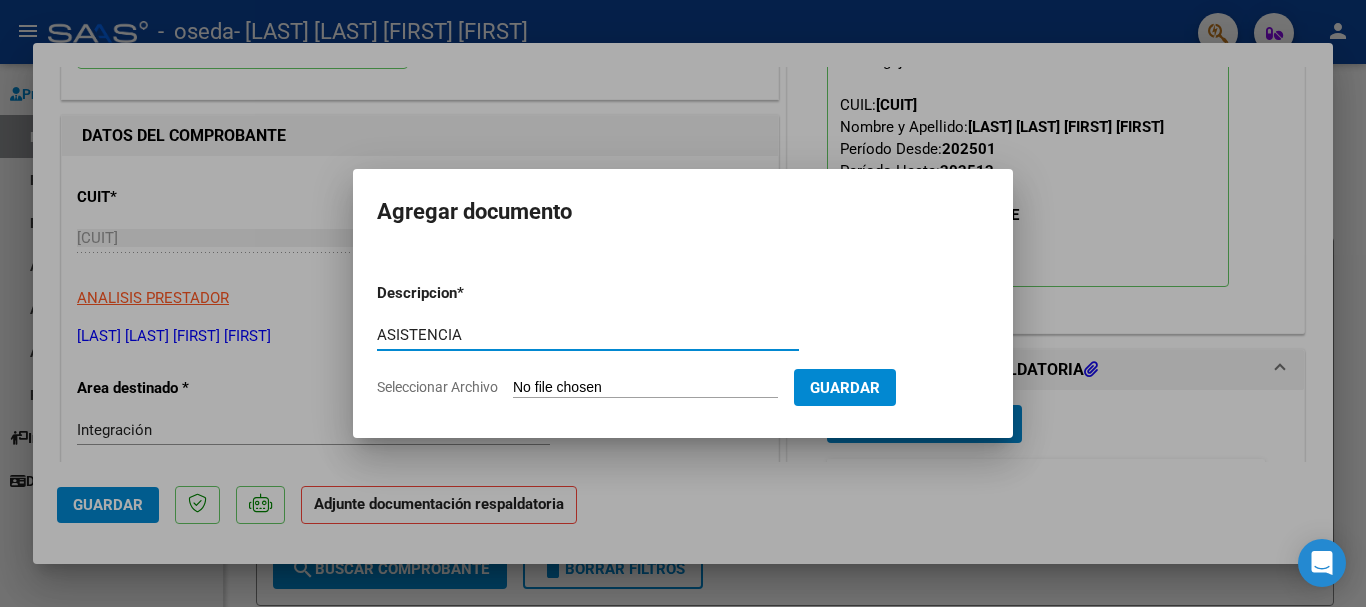 type on "ASISTENCIA" 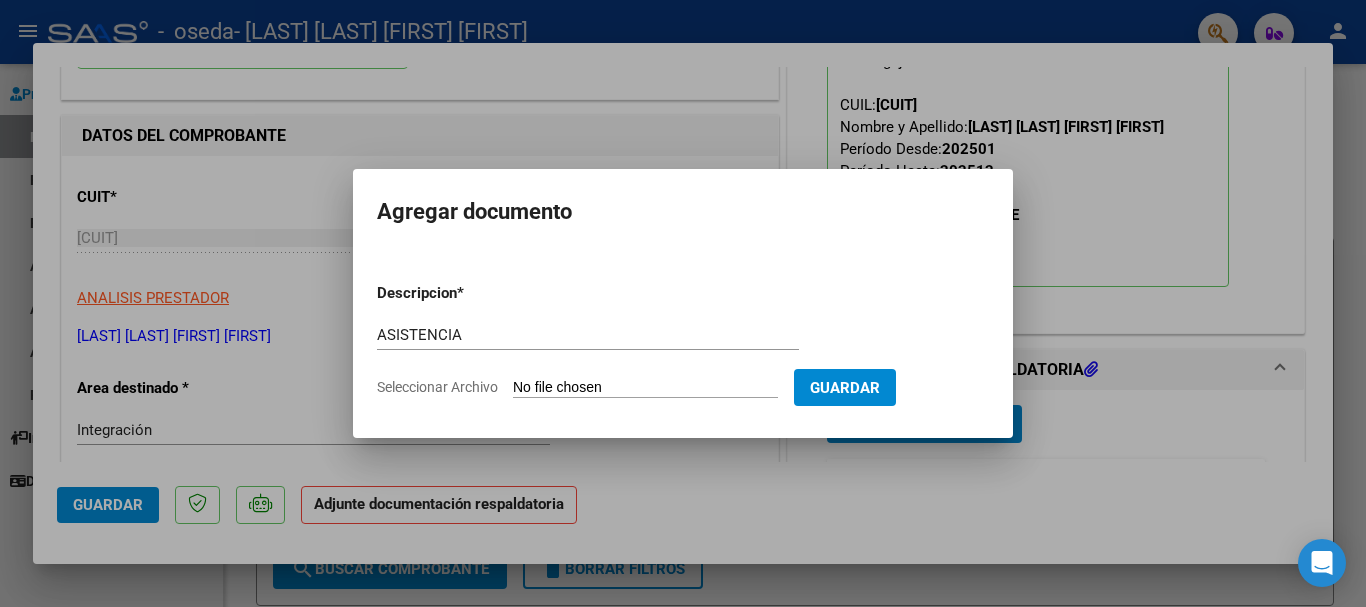 click on "Descripcion  *   ASISTENCIA Escriba aquí una descripcion  Seleccionar Archivo Guardar" at bounding box center [683, 340] 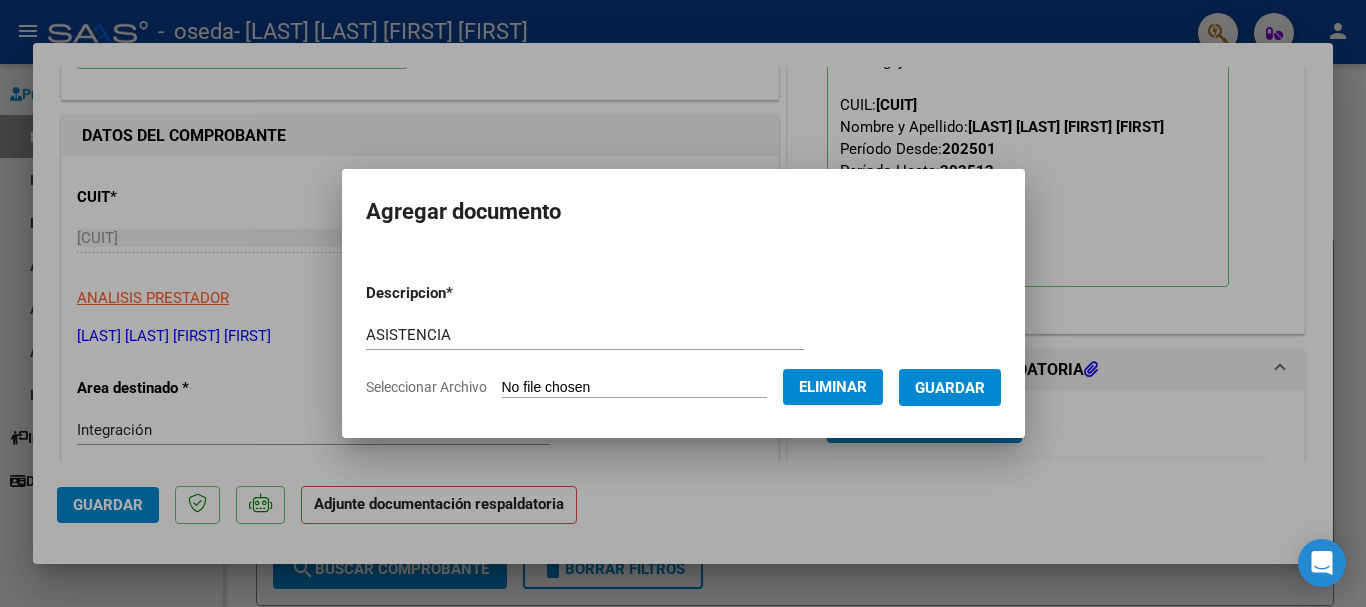 click on "Guardar" at bounding box center (950, 388) 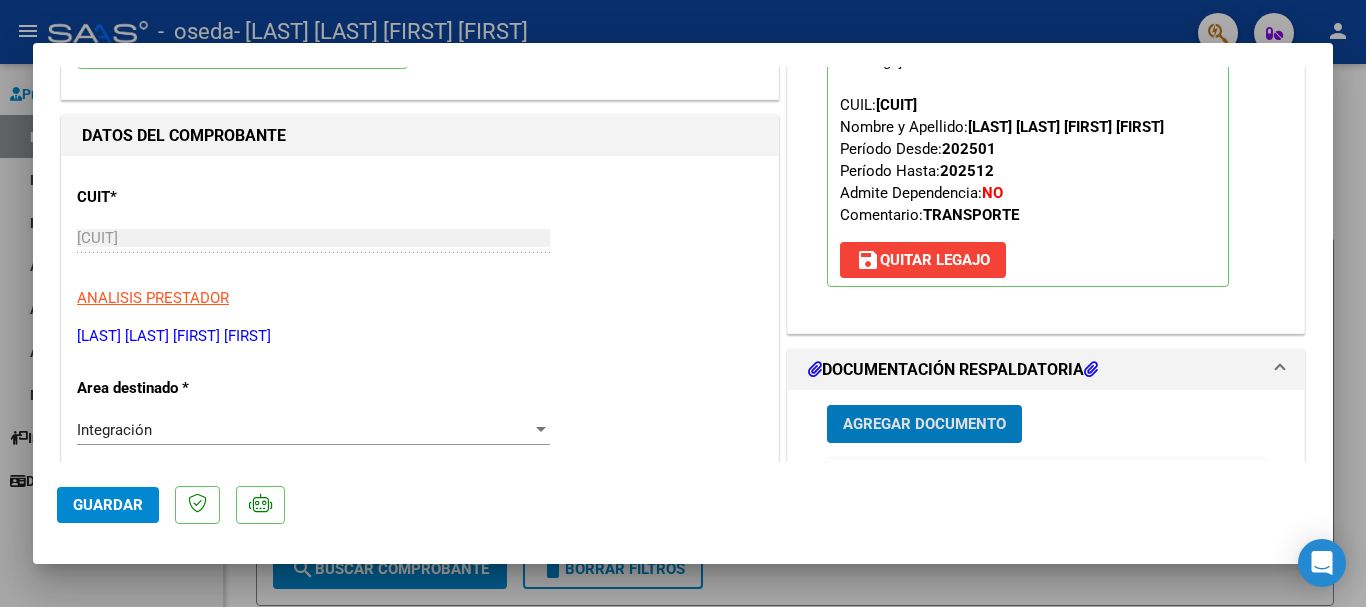 click on "Guardar" 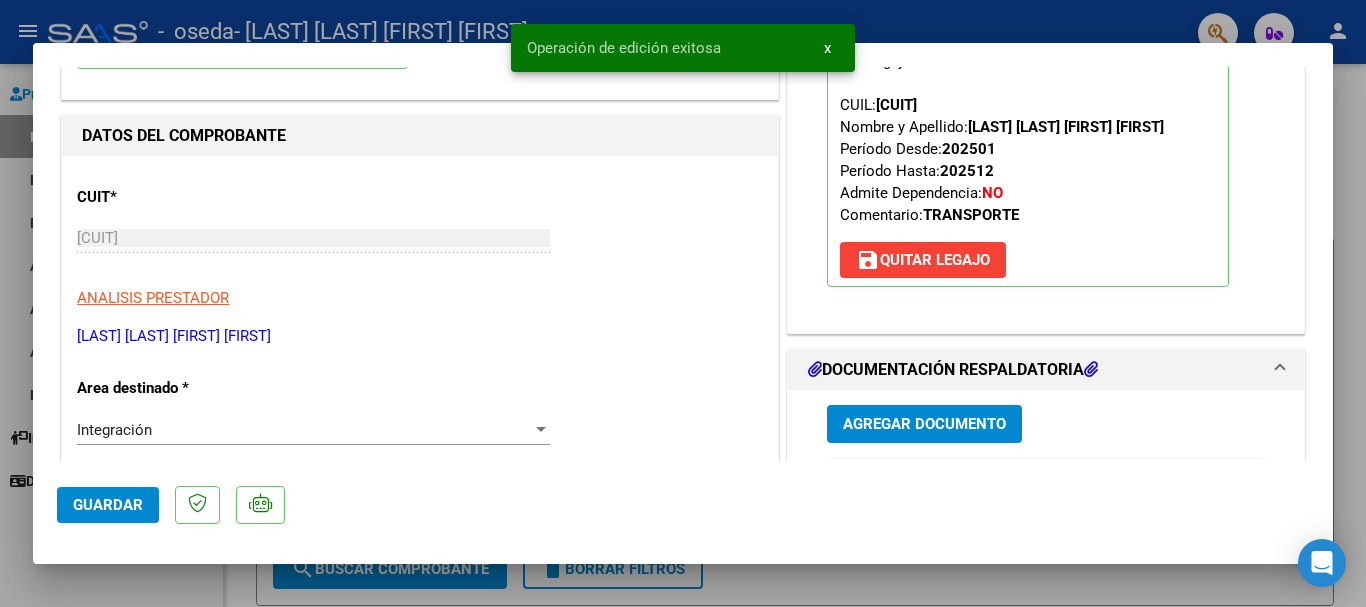click at bounding box center (683, 303) 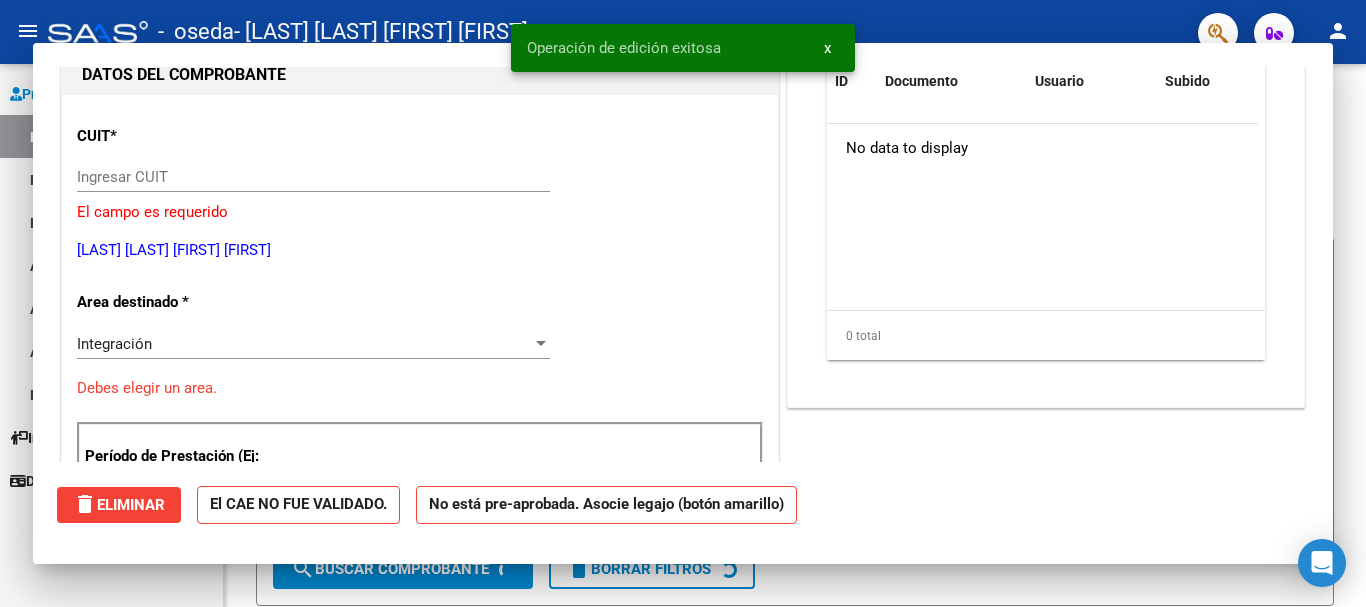 scroll, scrollTop: 0, scrollLeft: 0, axis: both 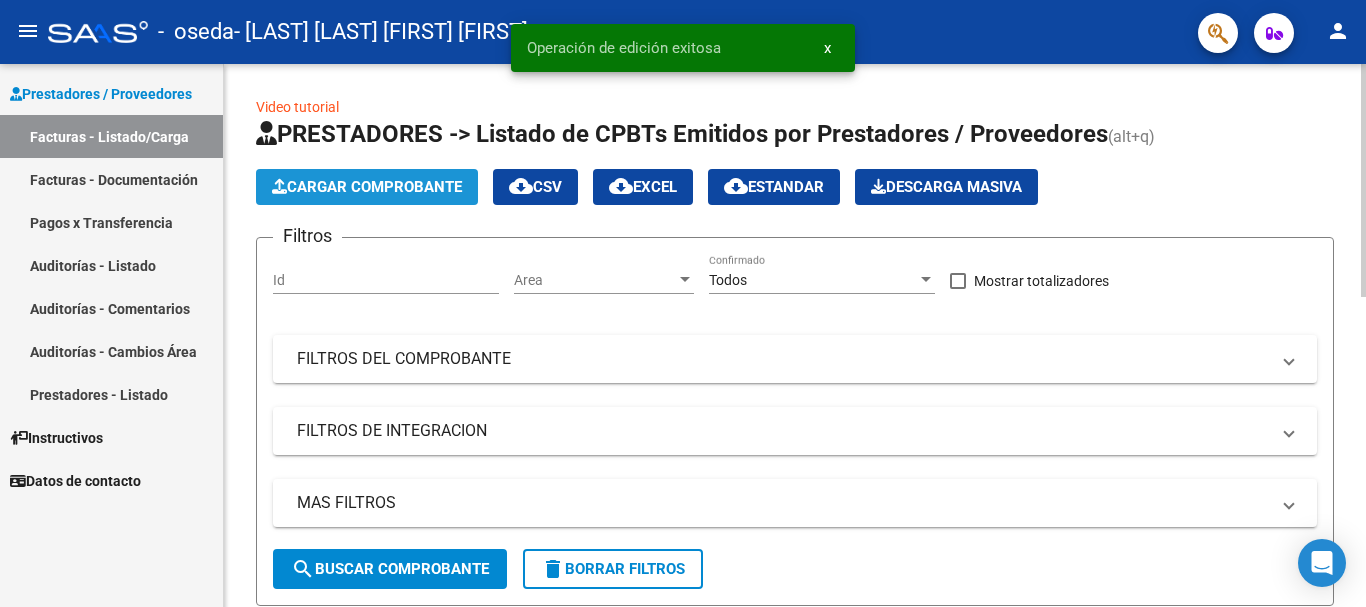 click on "Cargar Comprobante" 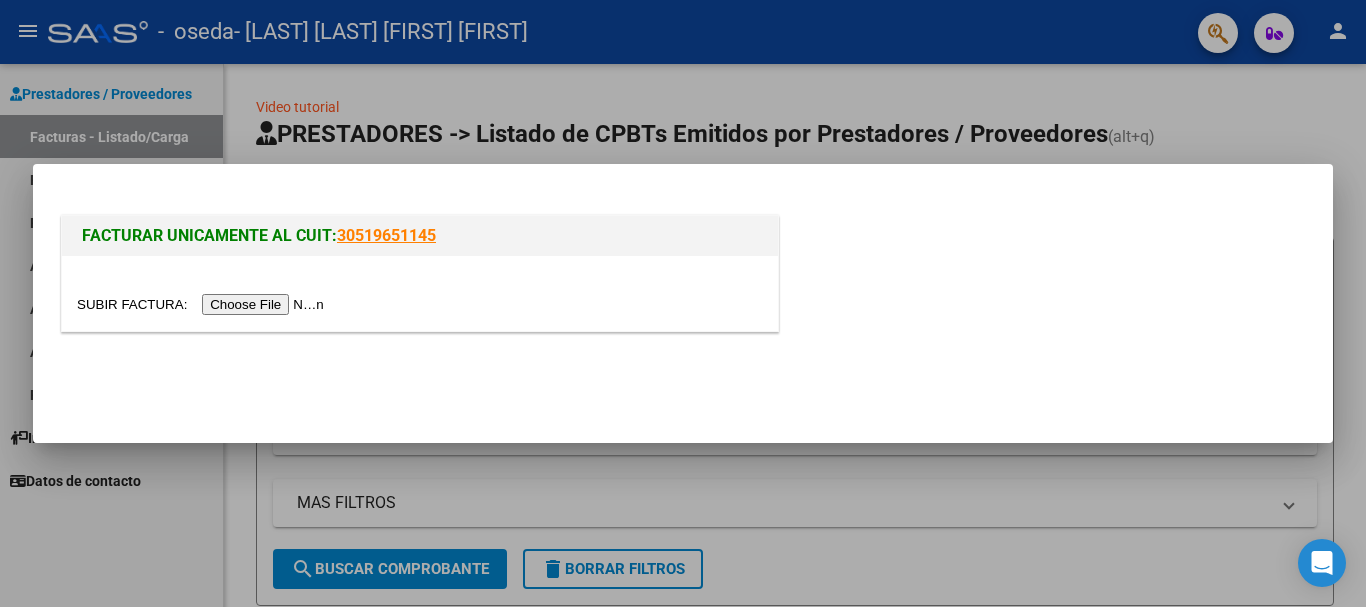 click at bounding box center [203, 304] 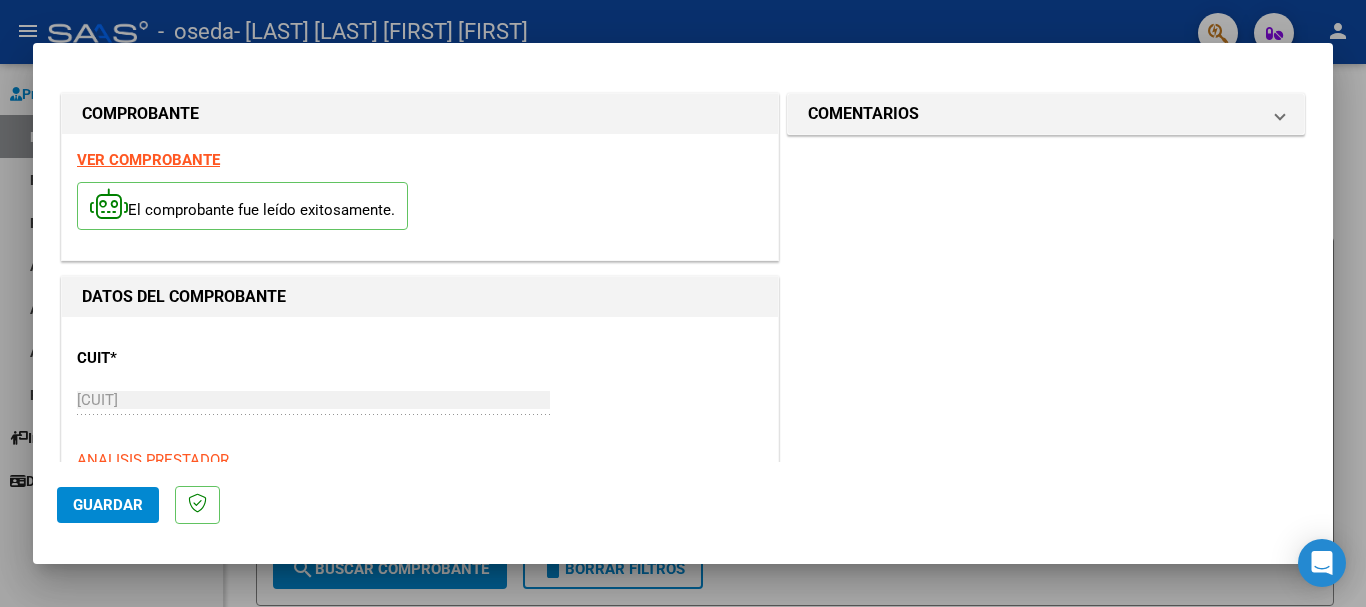 scroll, scrollTop: 200, scrollLeft: 0, axis: vertical 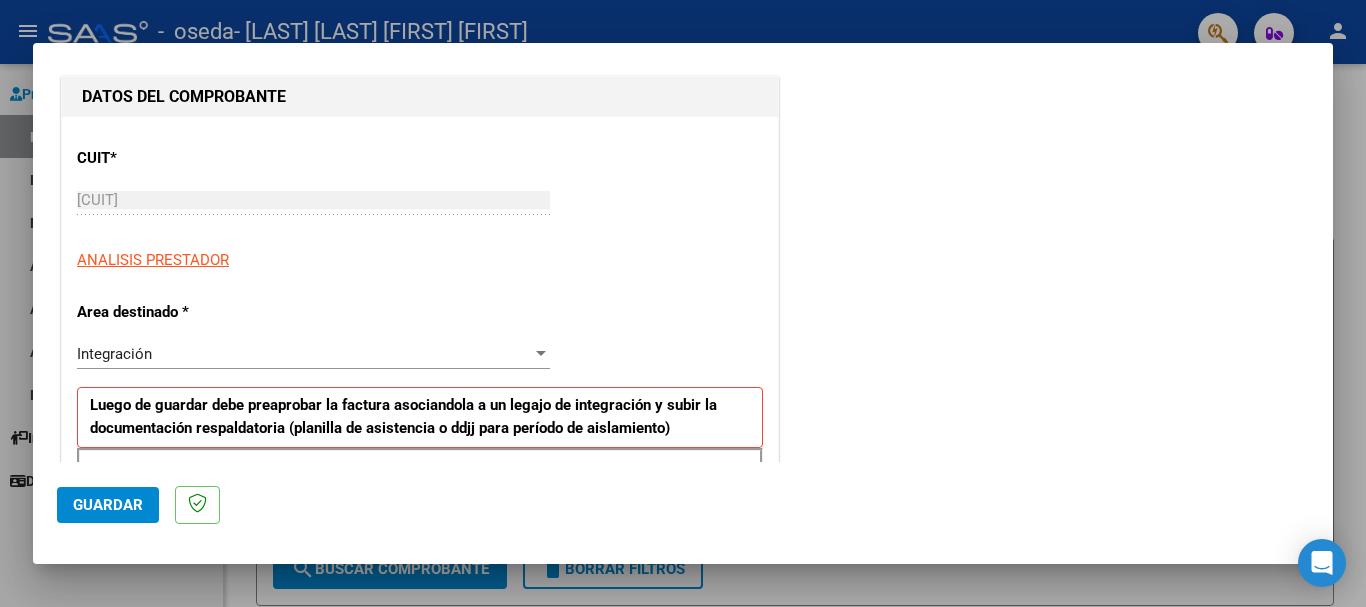 click on "Integración" at bounding box center (304, 354) 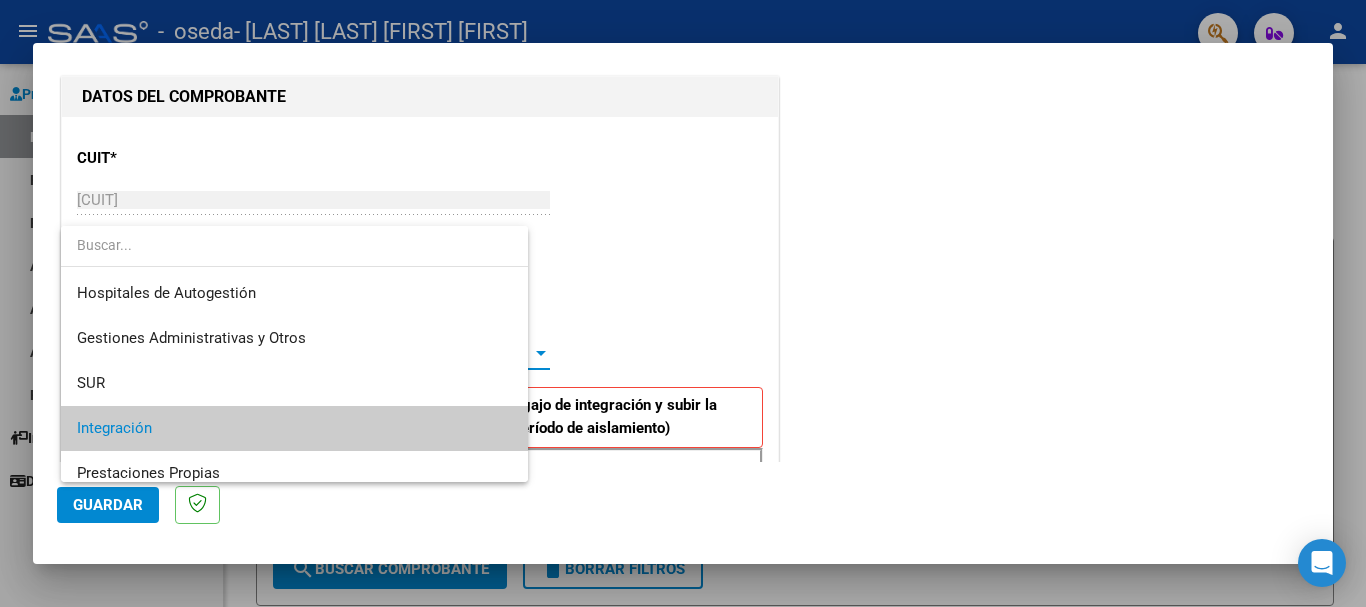 scroll, scrollTop: 75, scrollLeft: 0, axis: vertical 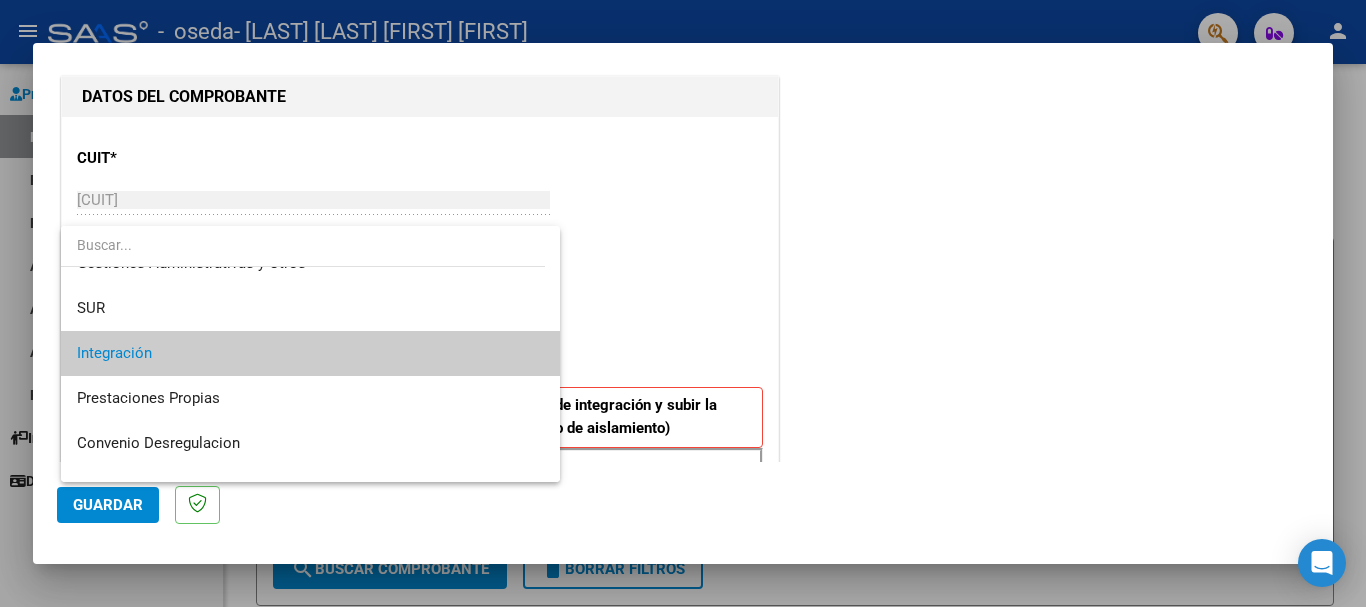 click on "Integración" at bounding box center (310, 353) 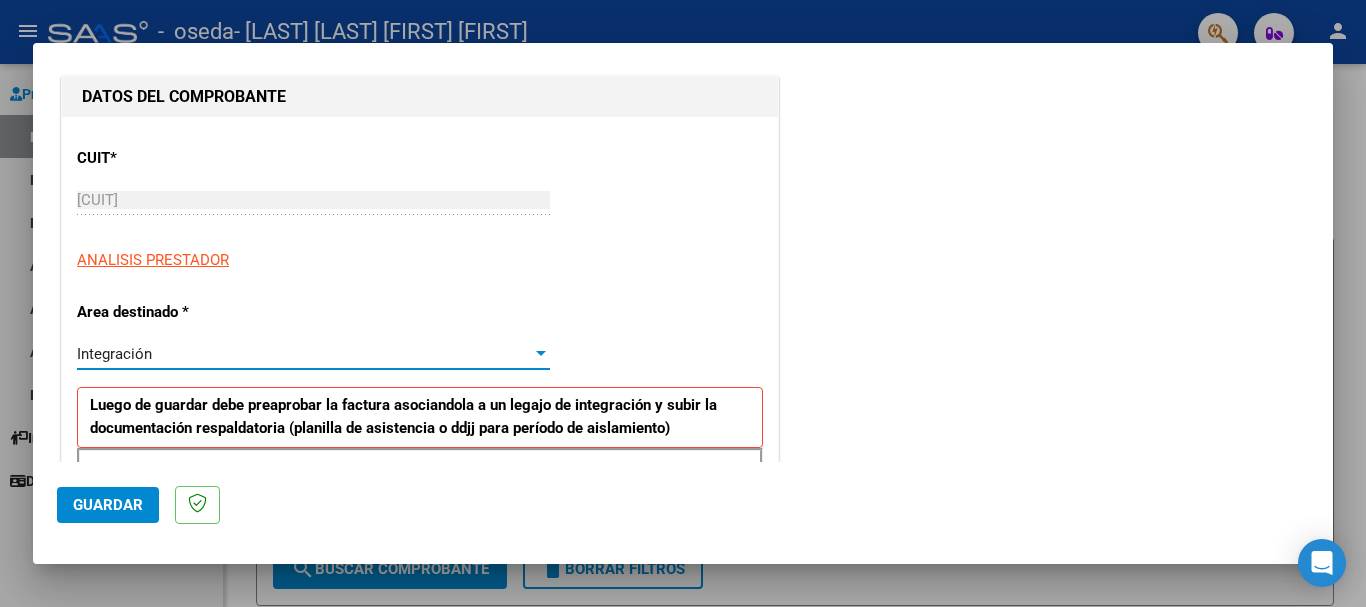 scroll, scrollTop: 300, scrollLeft: 0, axis: vertical 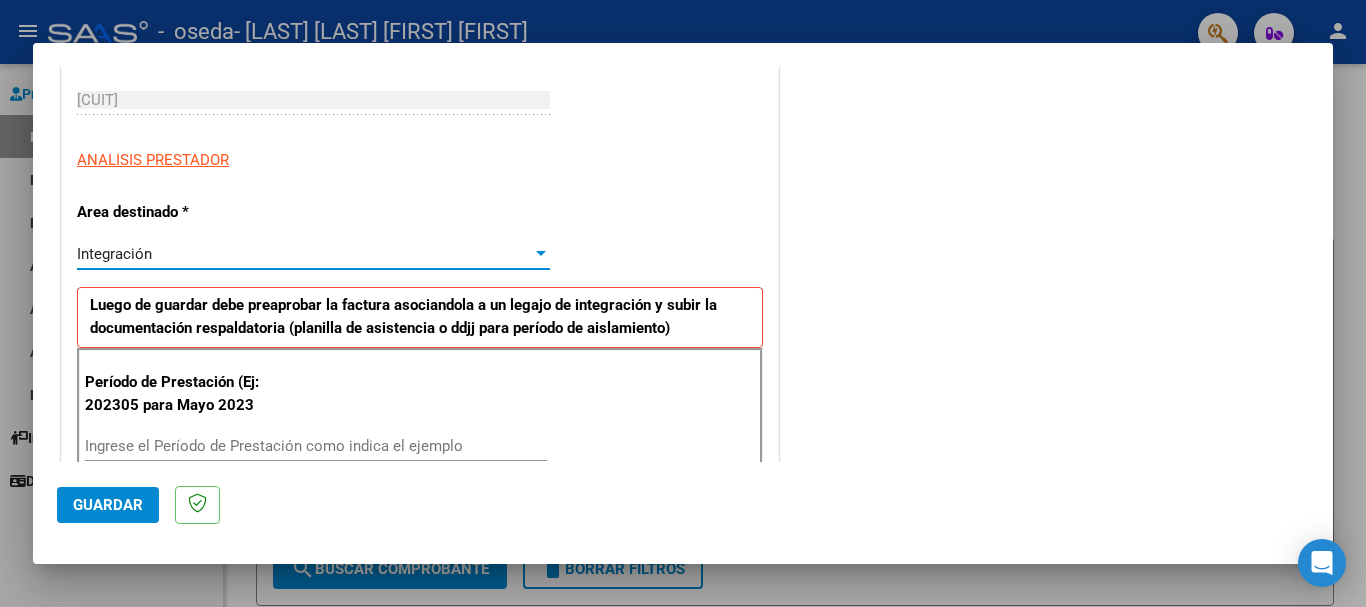 click on "Ingrese el Período de Prestación como indica el ejemplo" at bounding box center (316, 446) 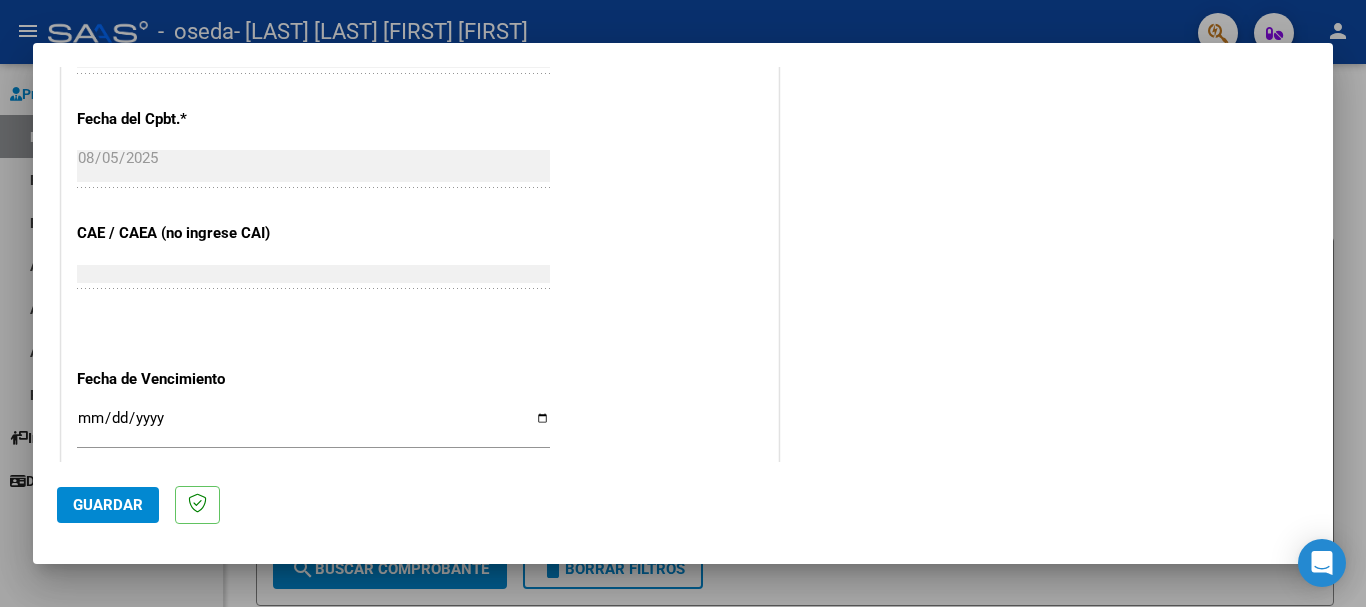 scroll, scrollTop: 1300, scrollLeft: 0, axis: vertical 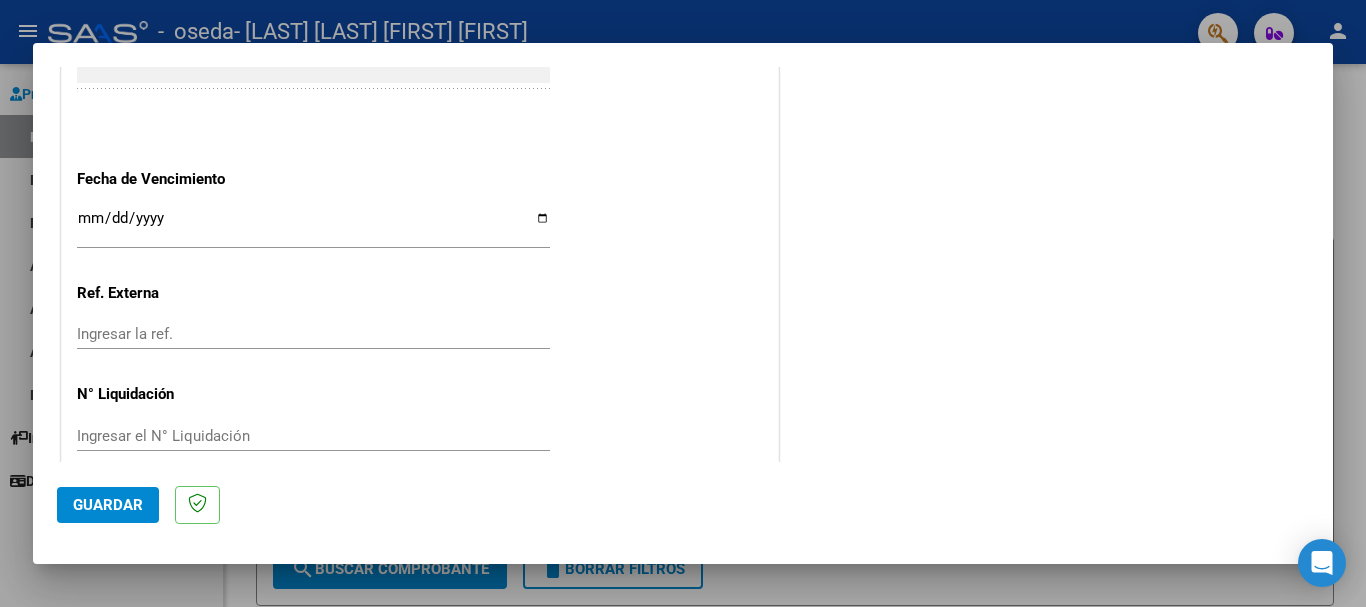 type on "202507" 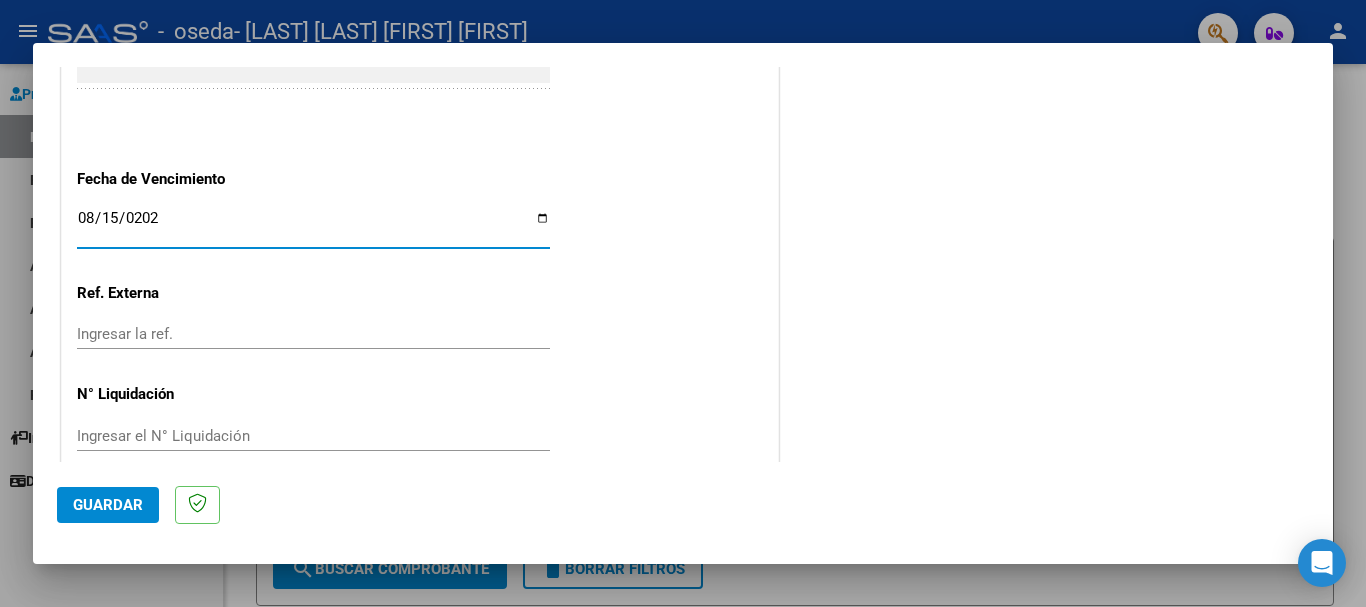 type on "2025-08-15" 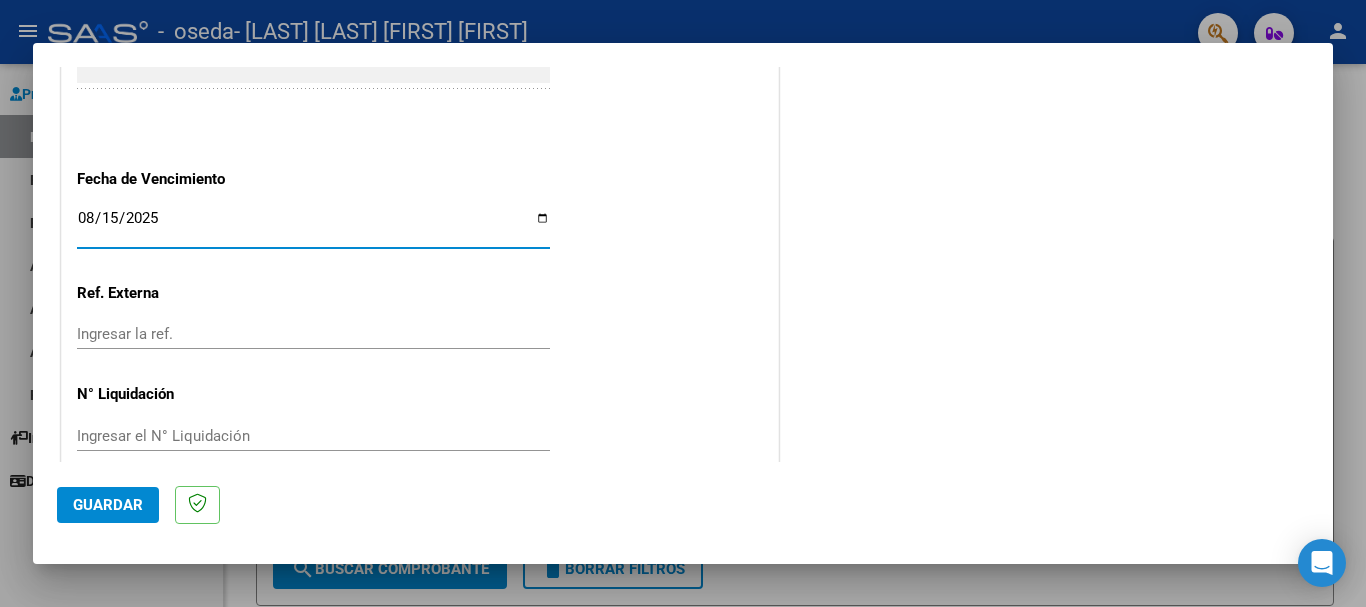 scroll, scrollTop: 1327, scrollLeft: 0, axis: vertical 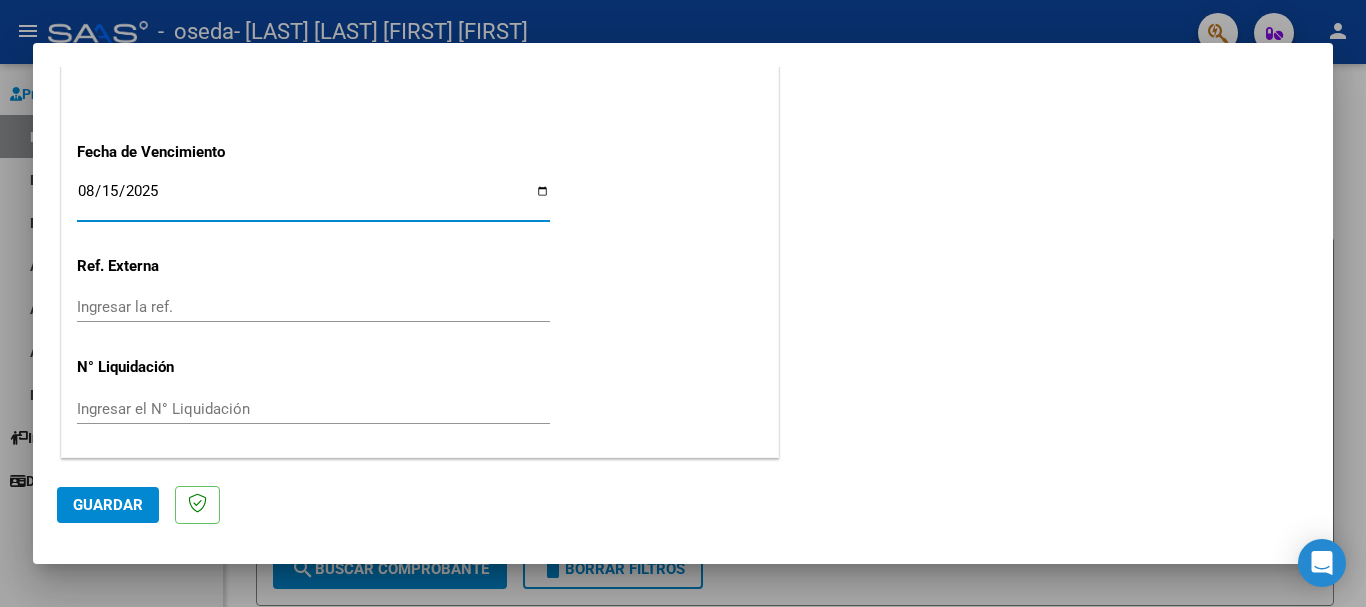 click on "Guardar" 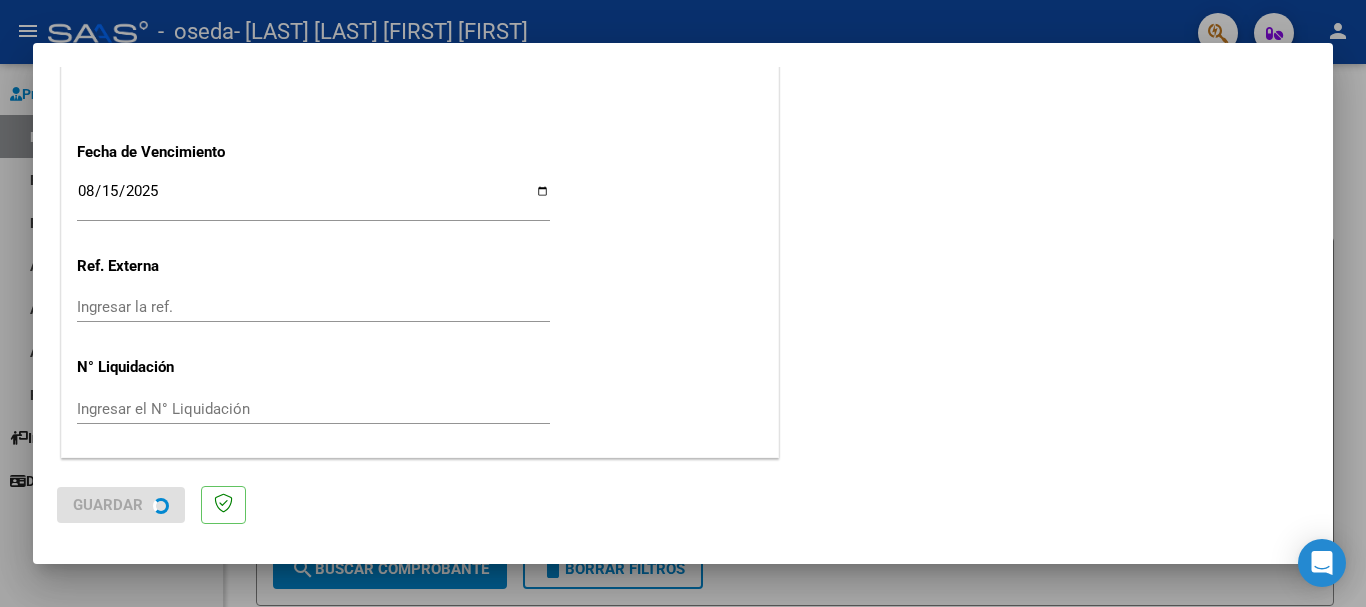 scroll, scrollTop: 0, scrollLeft: 0, axis: both 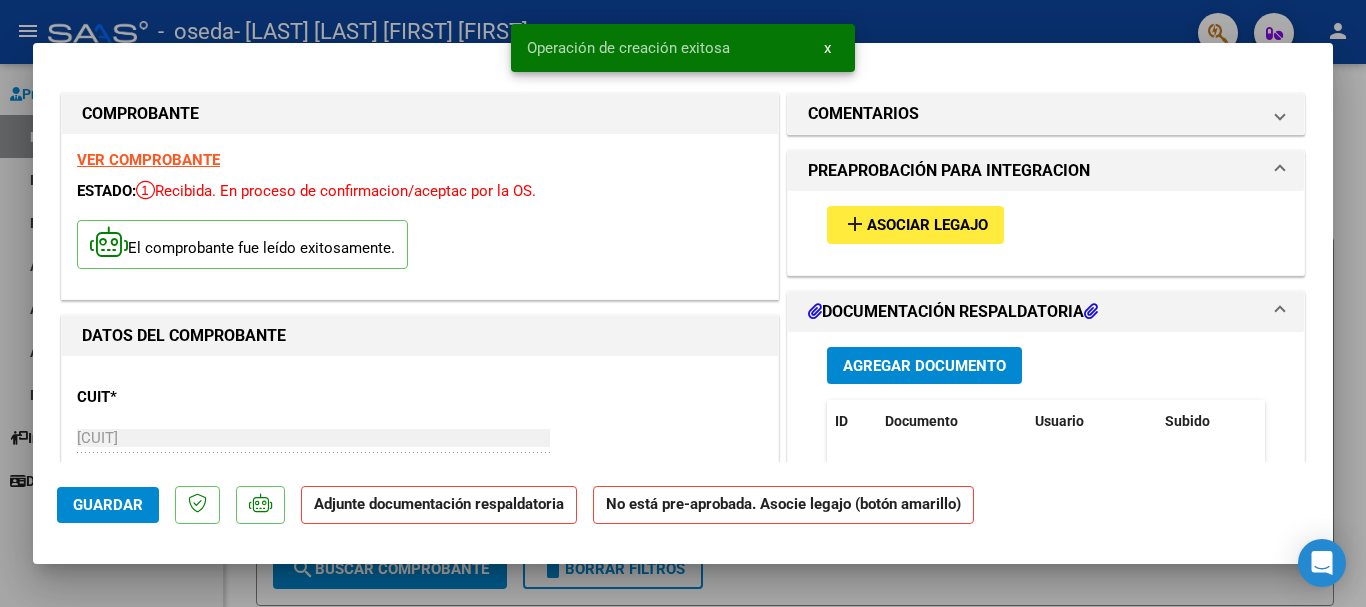 click on "add Asociar Legajo" at bounding box center [915, 224] 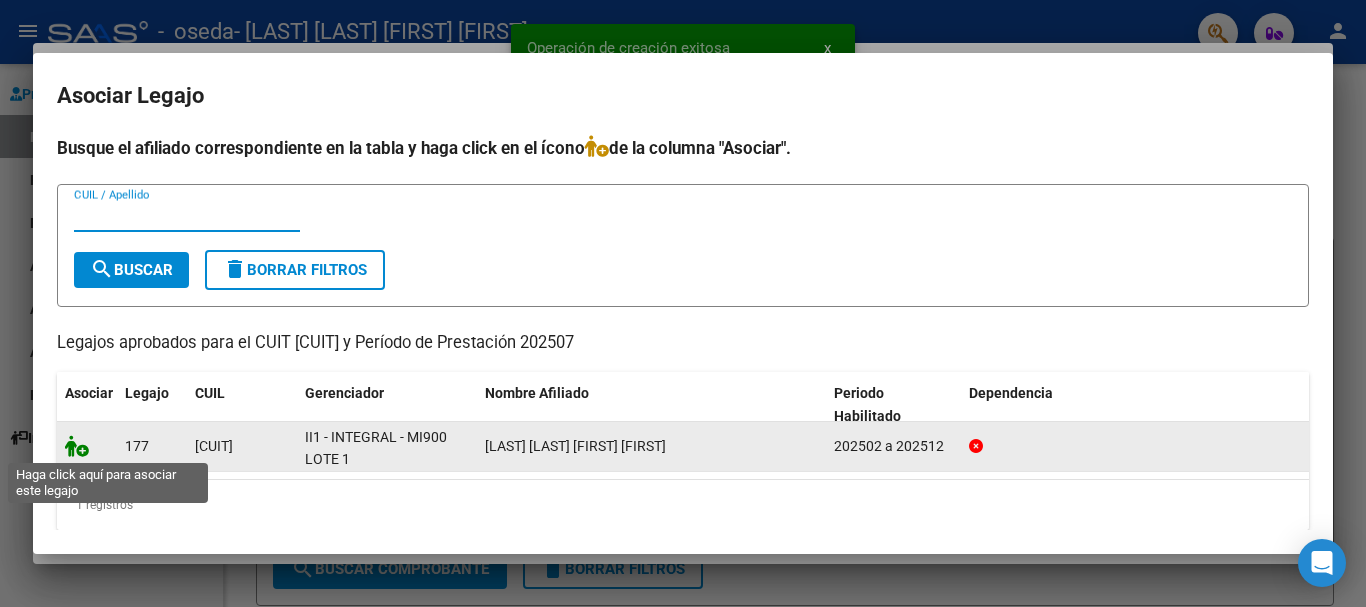 click 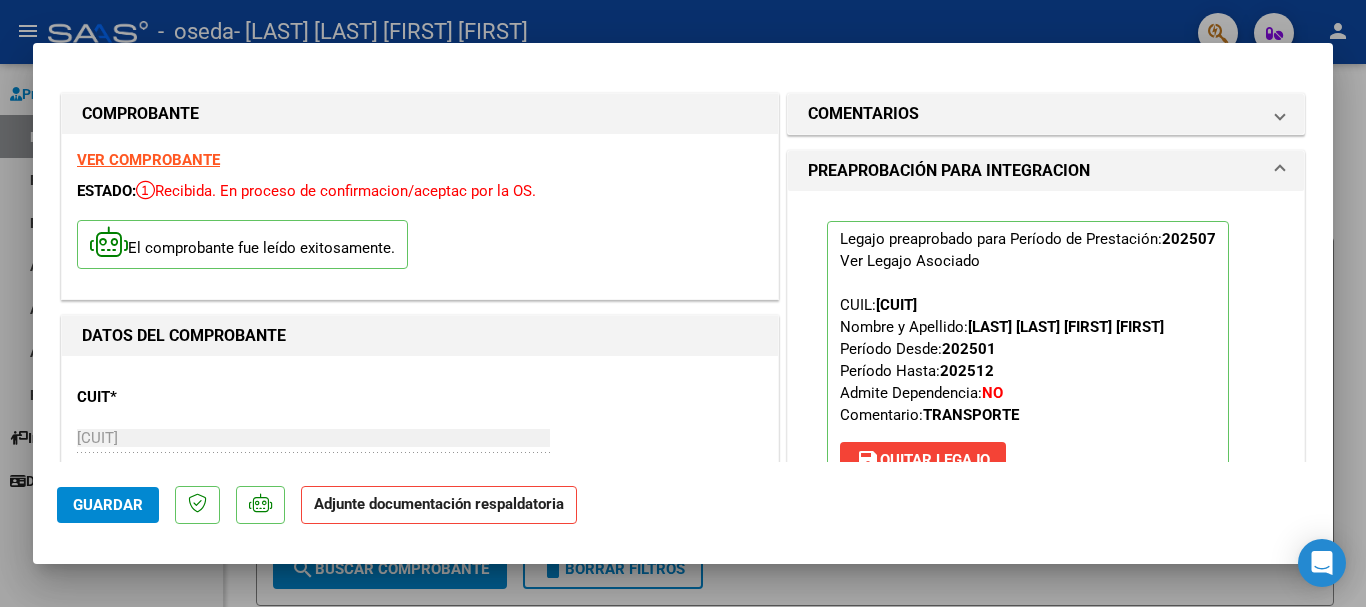 scroll, scrollTop: 300, scrollLeft: 0, axis: vertical 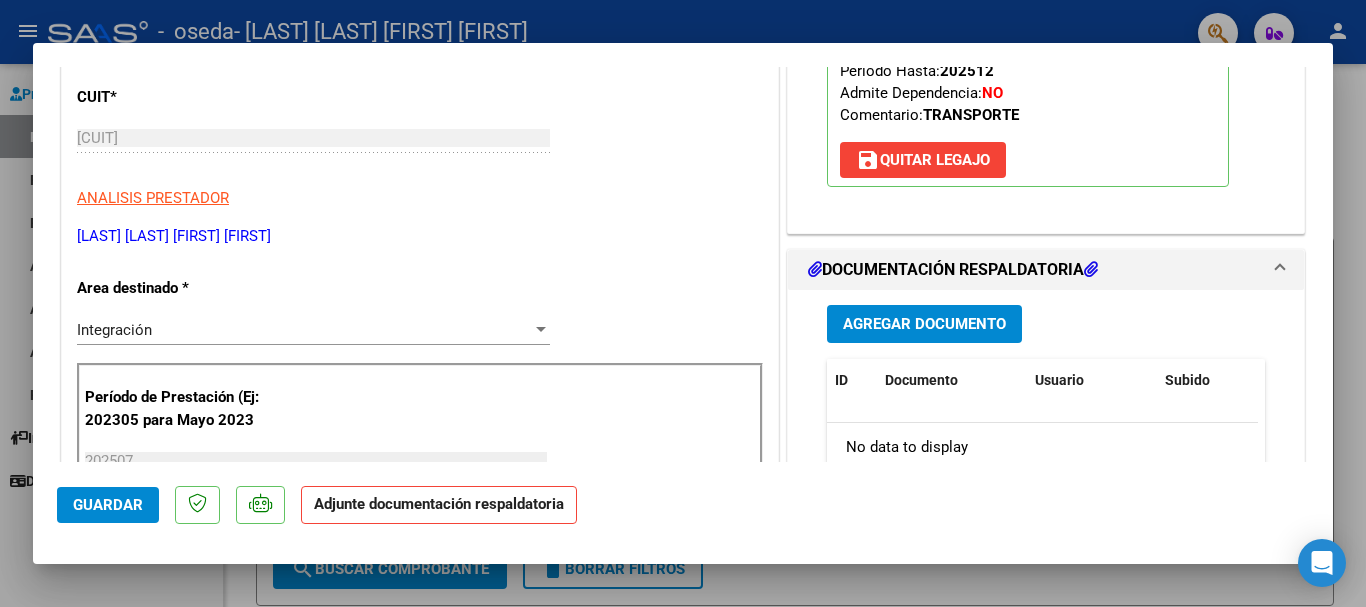 click on "Agregar Documento" at bounding box center [924, 325] 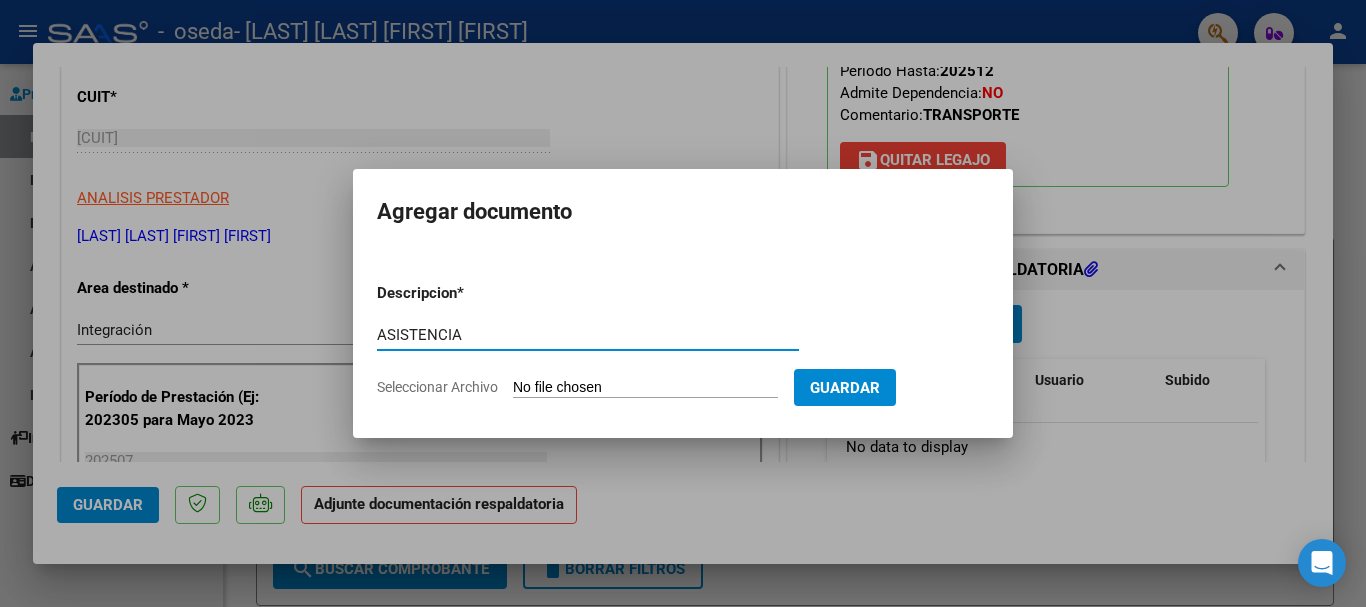 type on "ASISTENCIA" 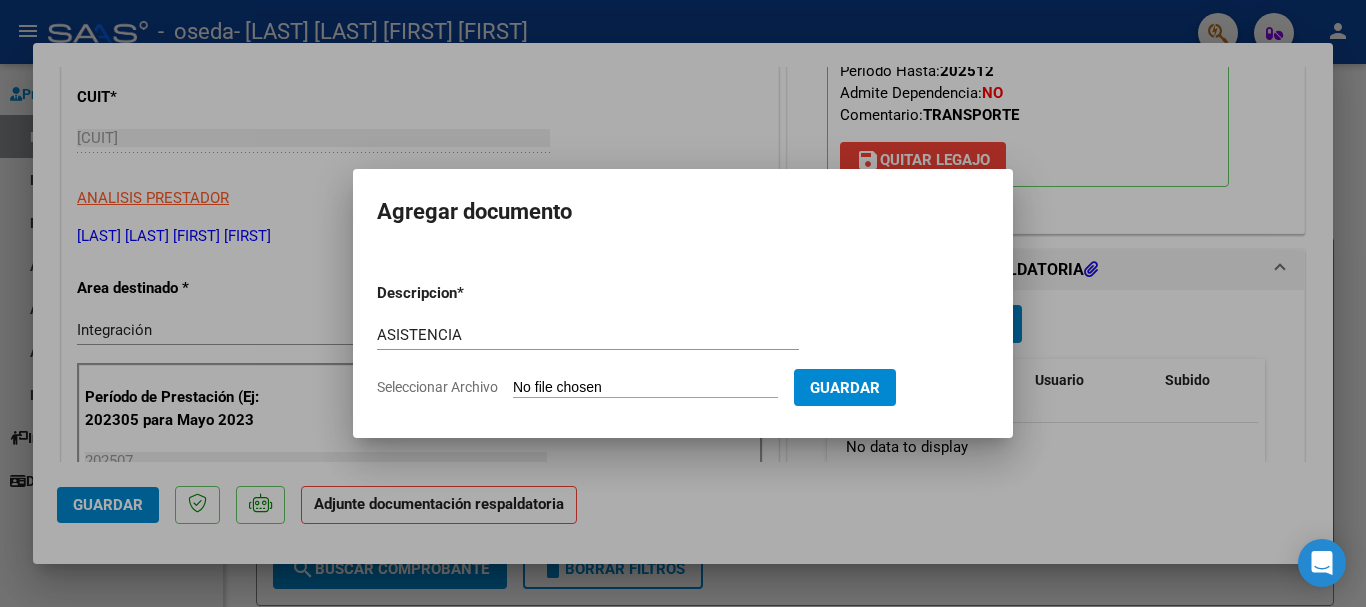 click on "Seleccionar Archivo" at bounding box center [645, 388] 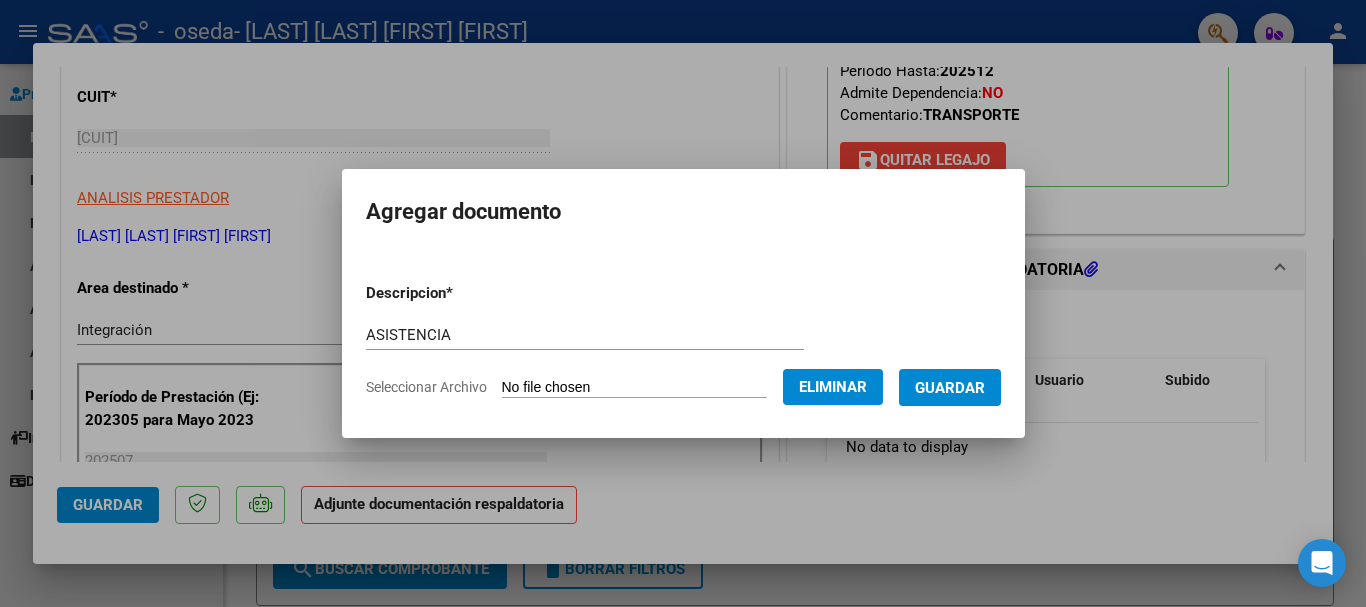 click on "Guardar" at bounding box center [950, 388] 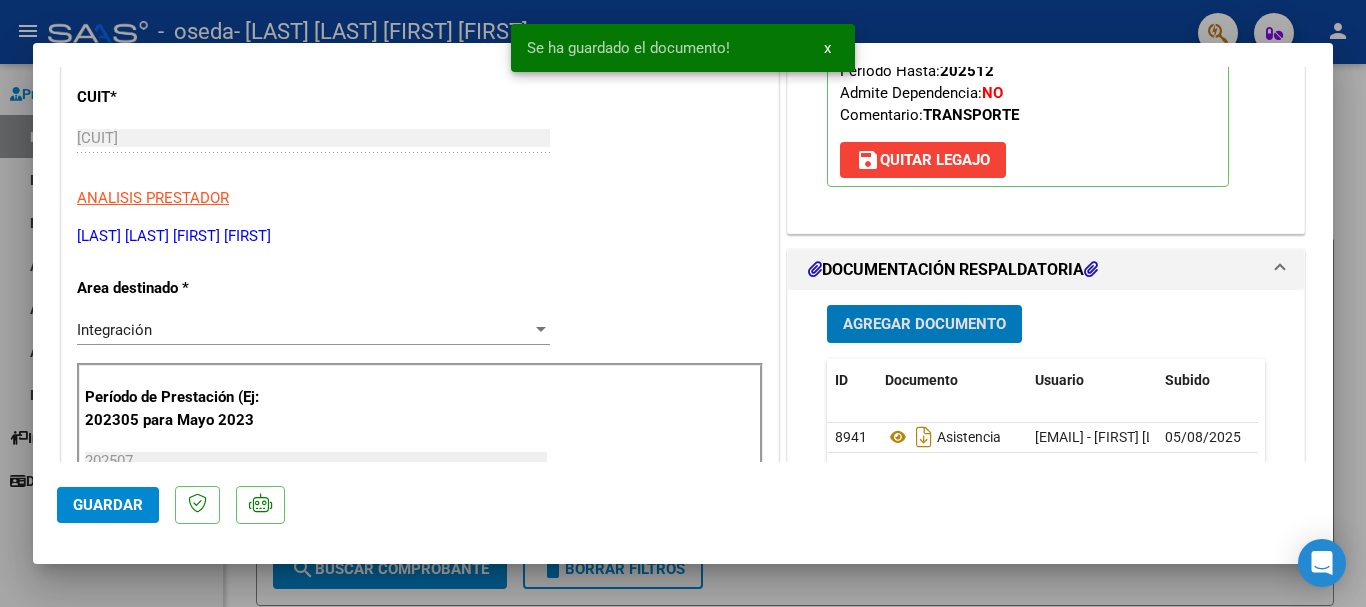 click on "Guardar" 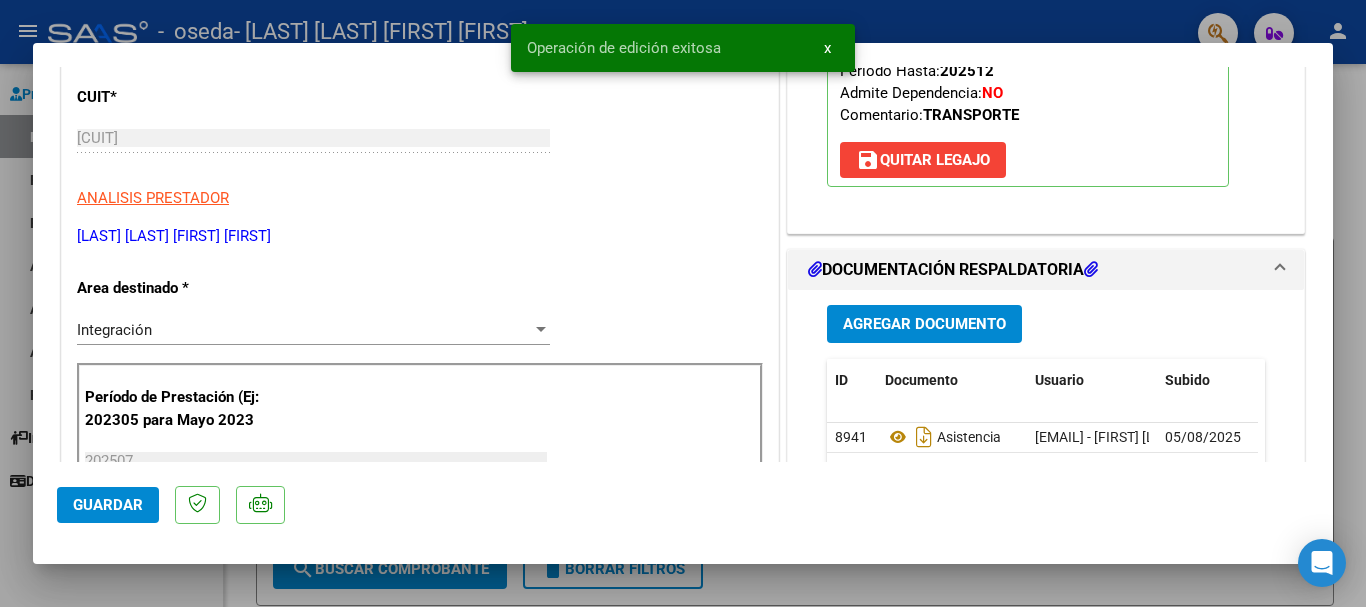 click at bounding box center (683, 303) 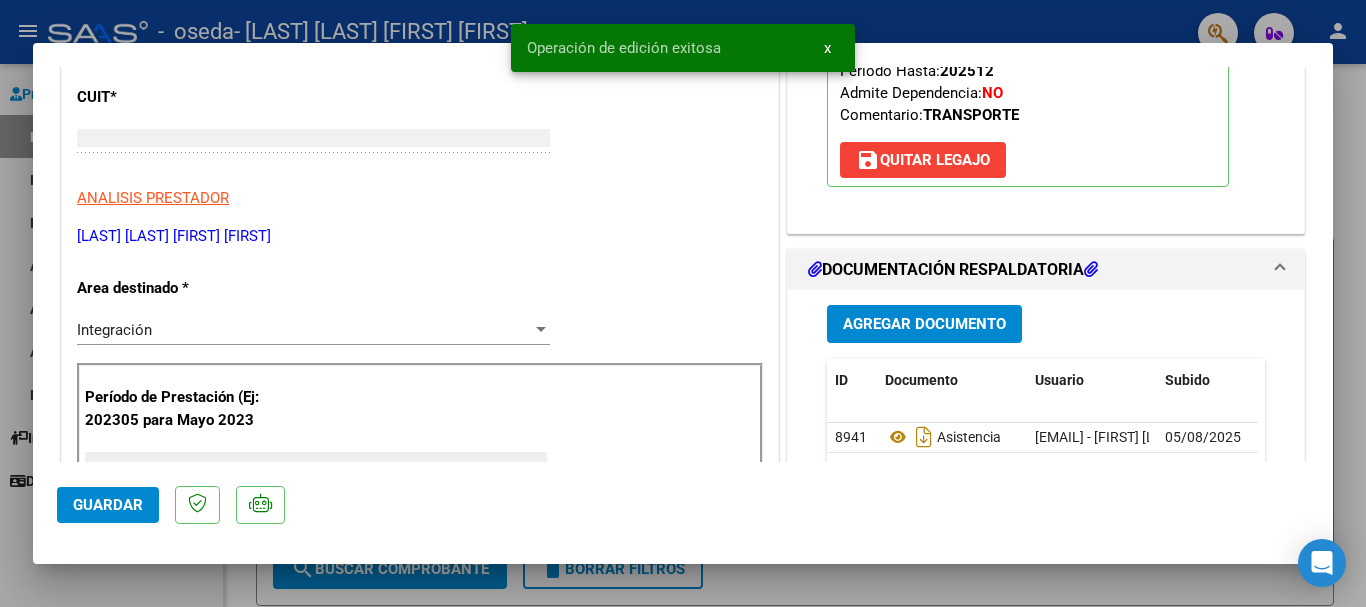 scroll, scrollTop: 0, scrollLeft: 0, axis: both 